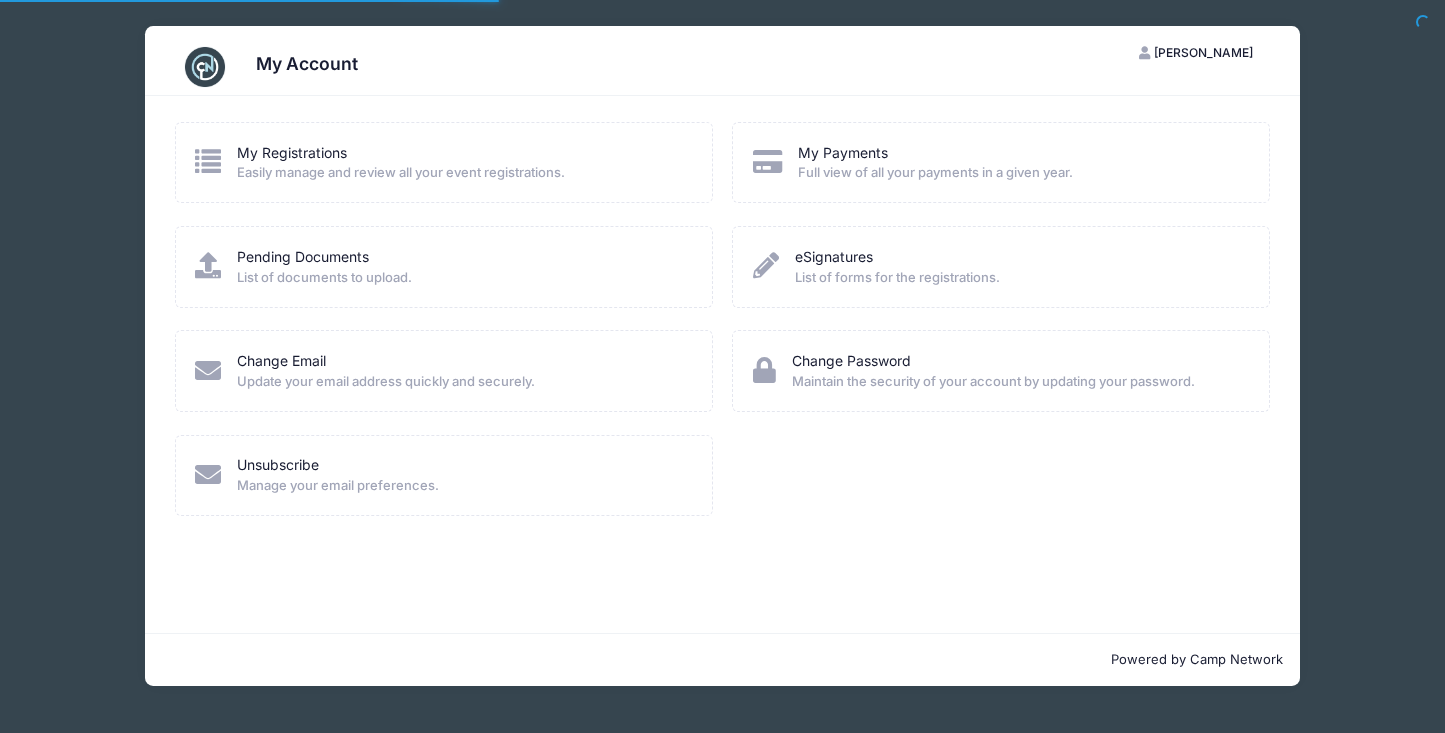 scroll, scrollTop: 0, scrollLeft: 0, axis: both 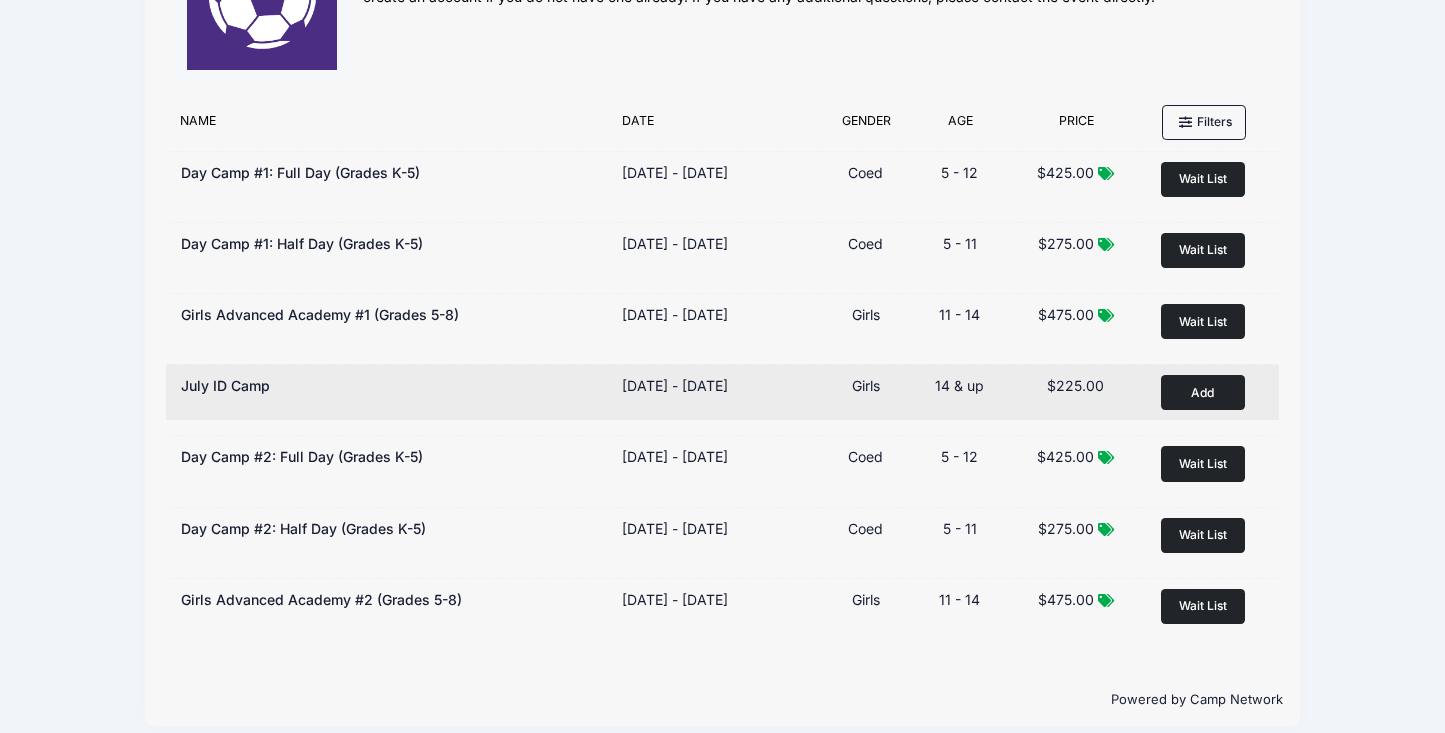 click on "Add" at bounding box center [1203, 392] 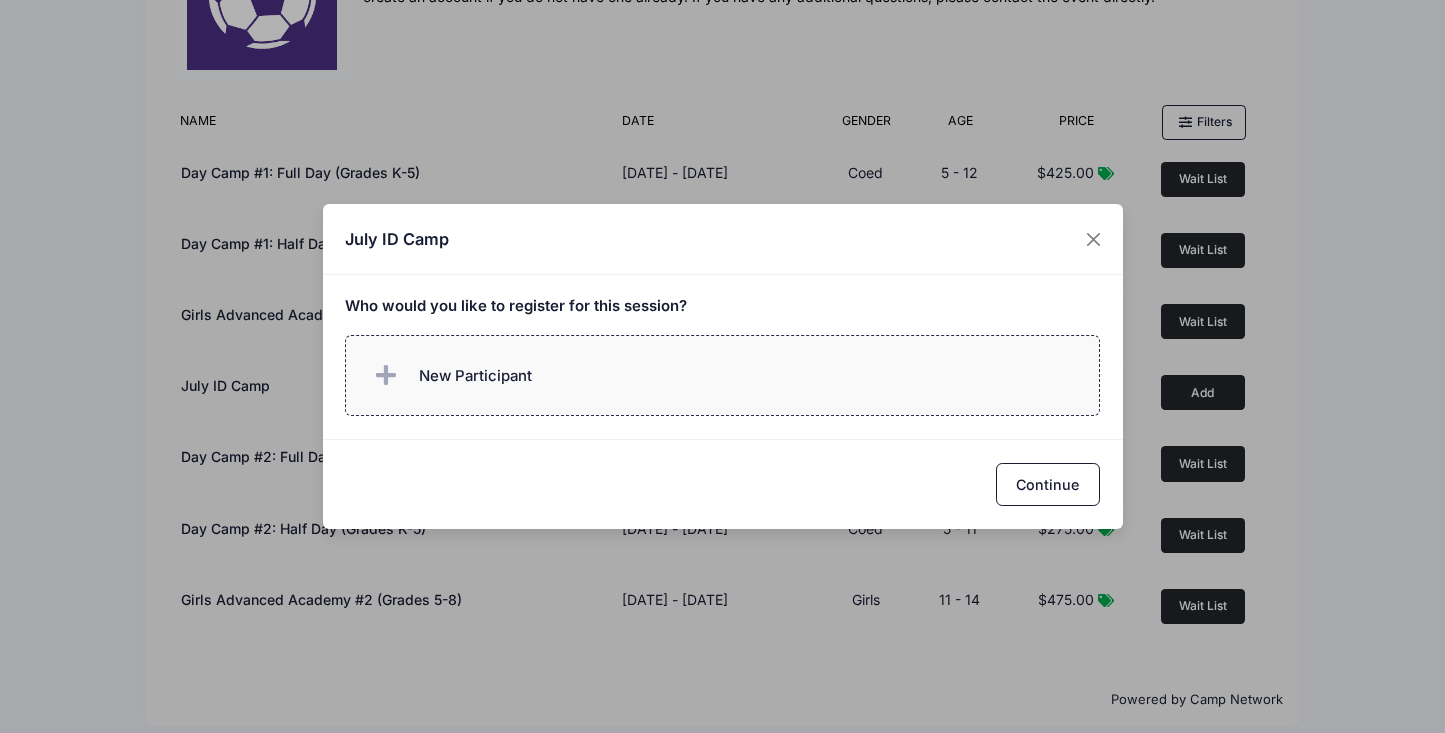 click on "New Participant" at bounding box center (722, 375) 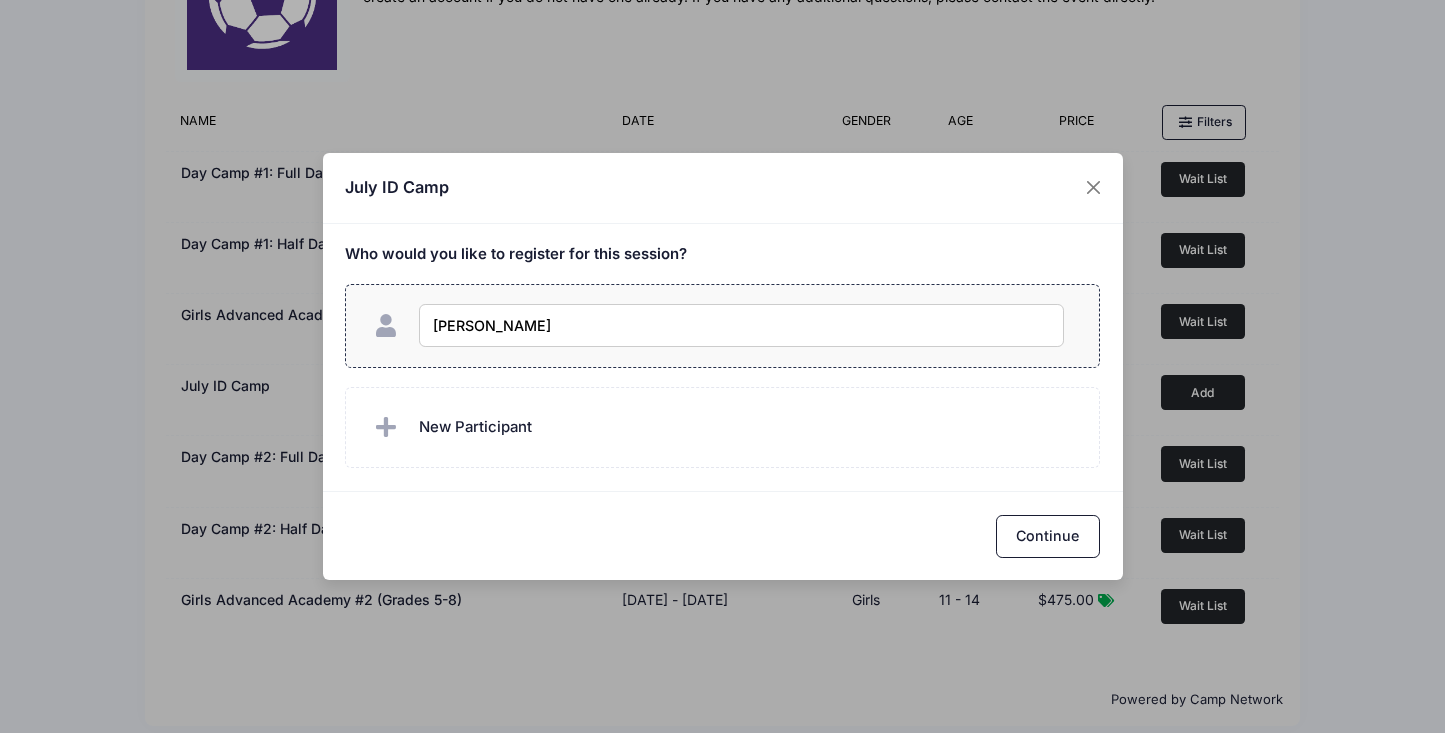 type on "delaney bertos" 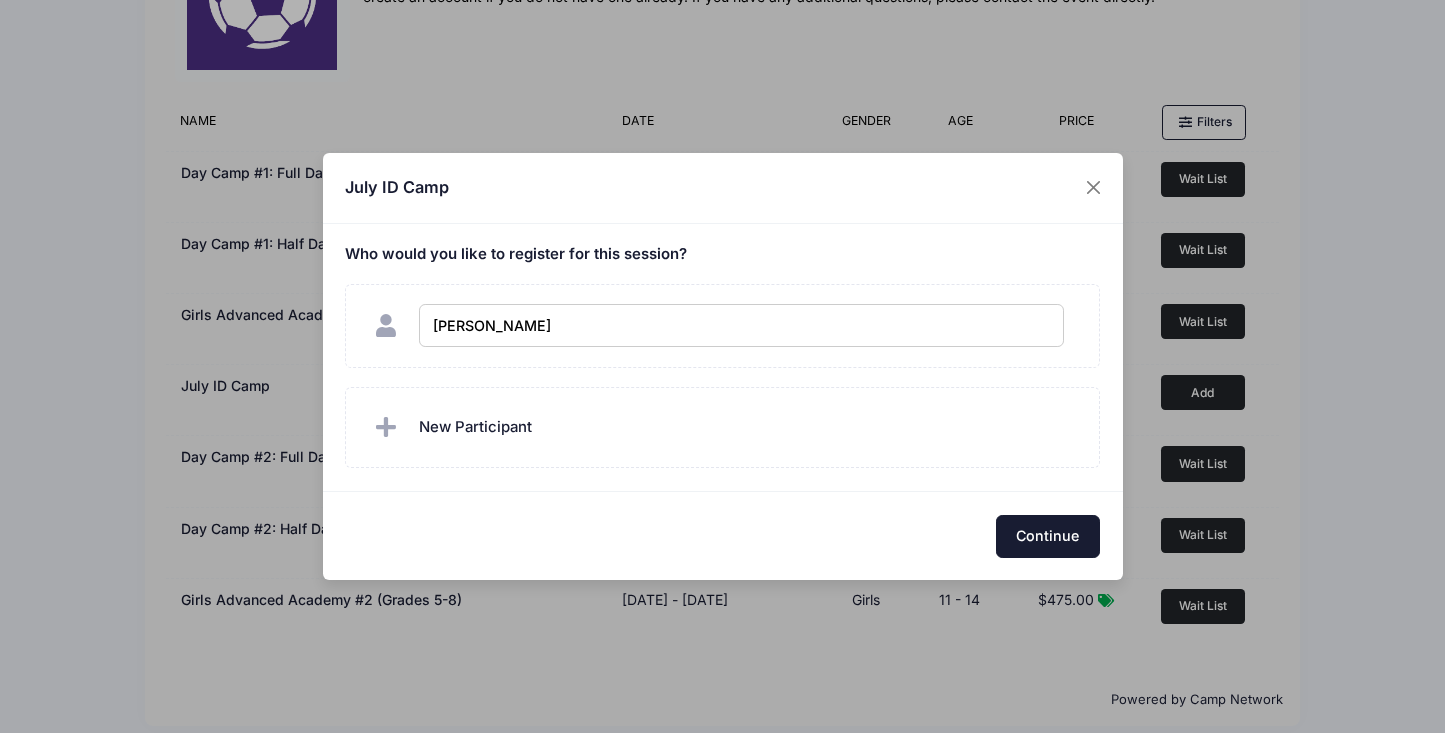 checkbox on "true" 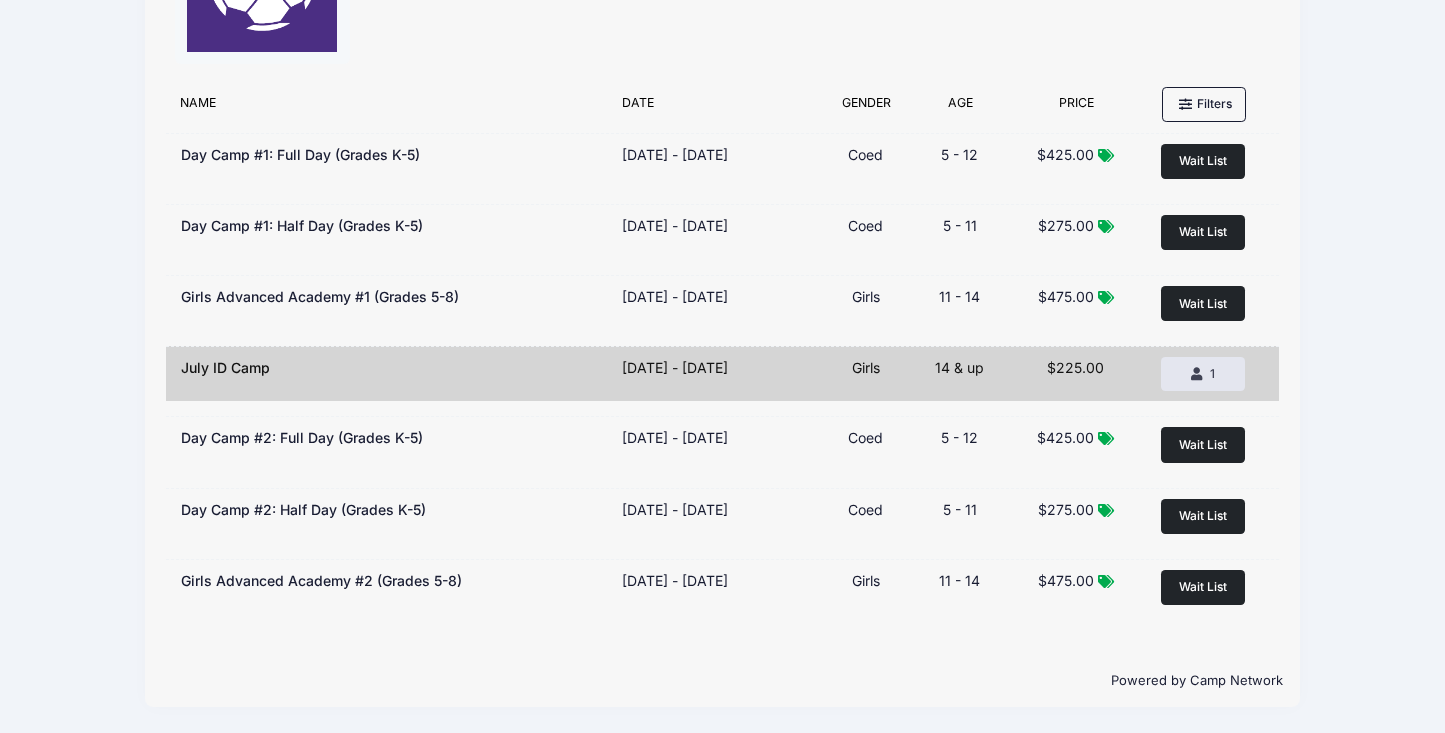 scroll, scrollTop: 0, scrollLeft: 0, axis: both 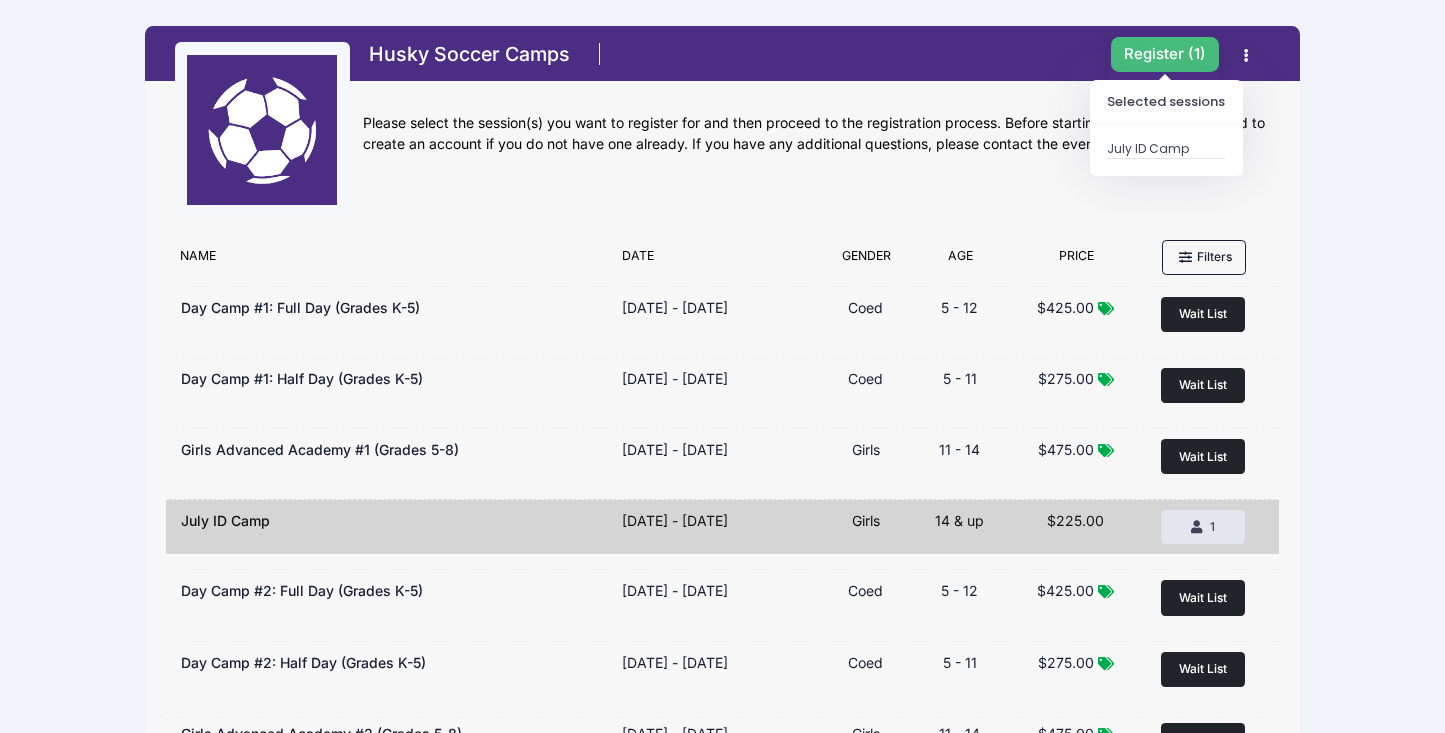 click on "Register ( 1 )" at bounding box center (1165, 54) 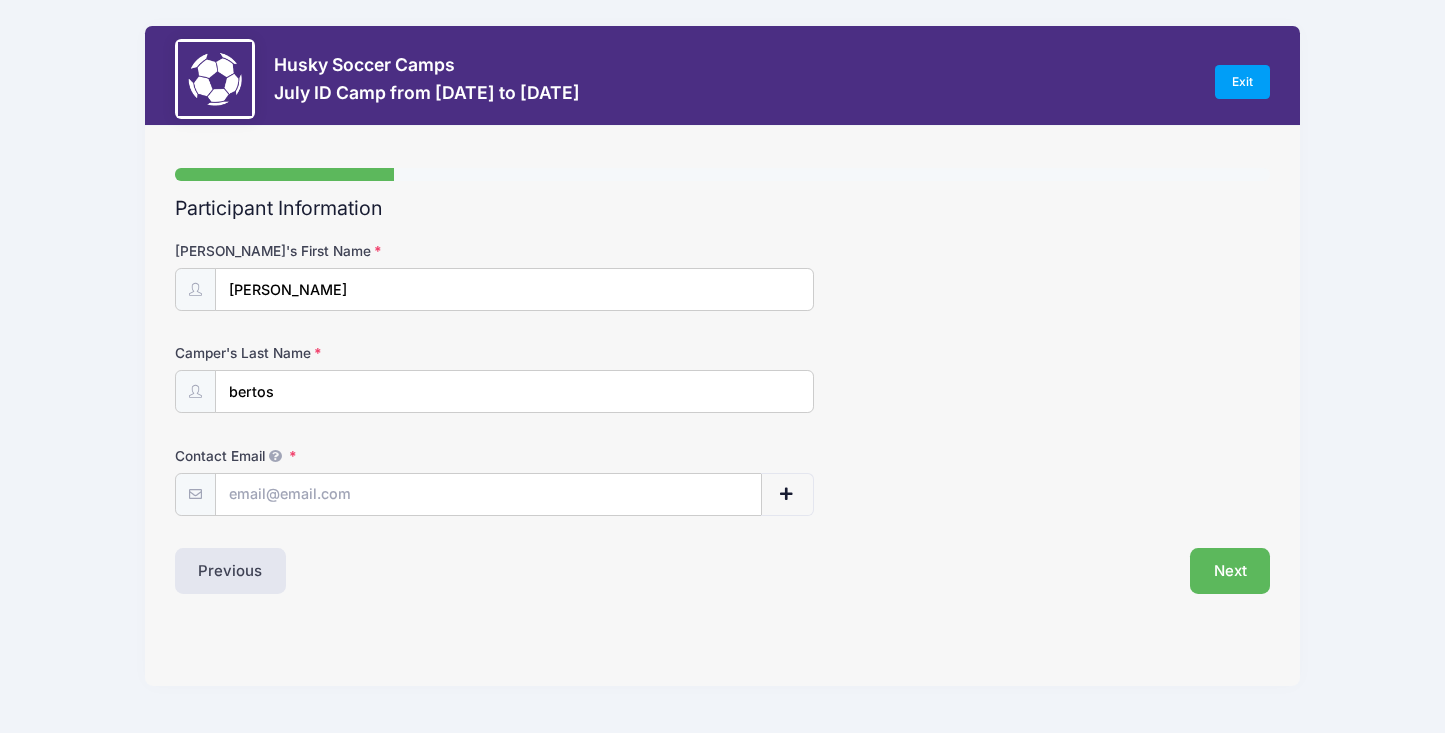 scroll, scrollTop: 0, scrollLeft: 0, axis: both 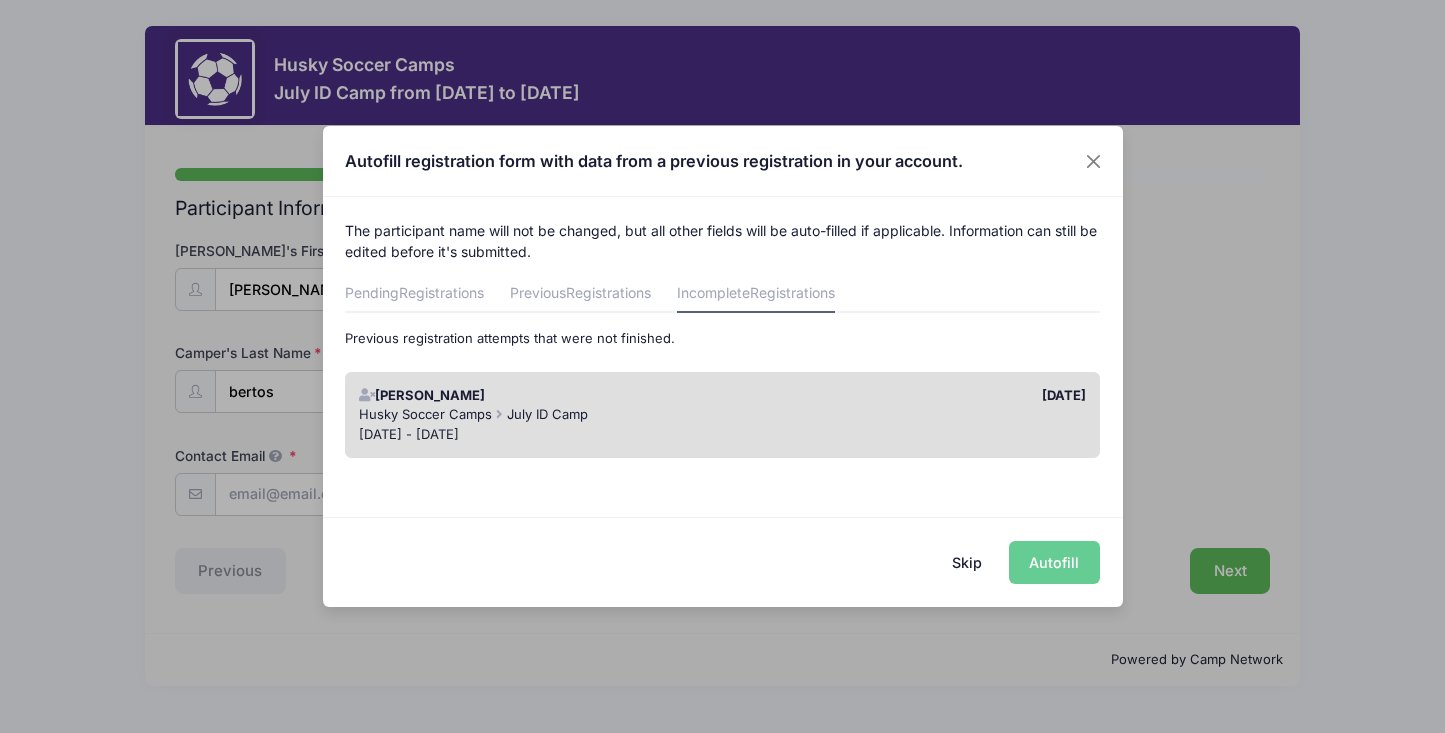 click on "Husky Soccer Camps
July ID Camp" at bounding box center [722, 415] 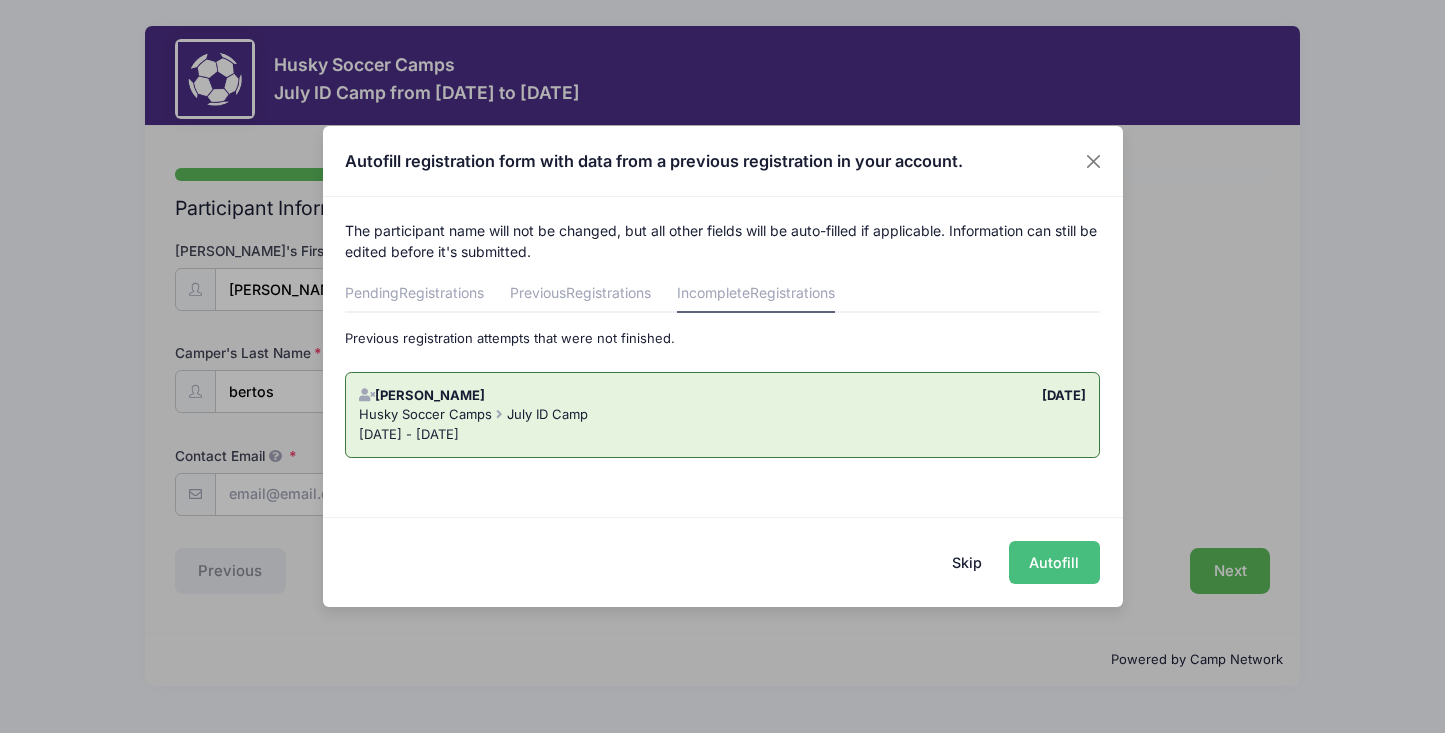 click on "Autofill" at bounding box center [1054, 562] 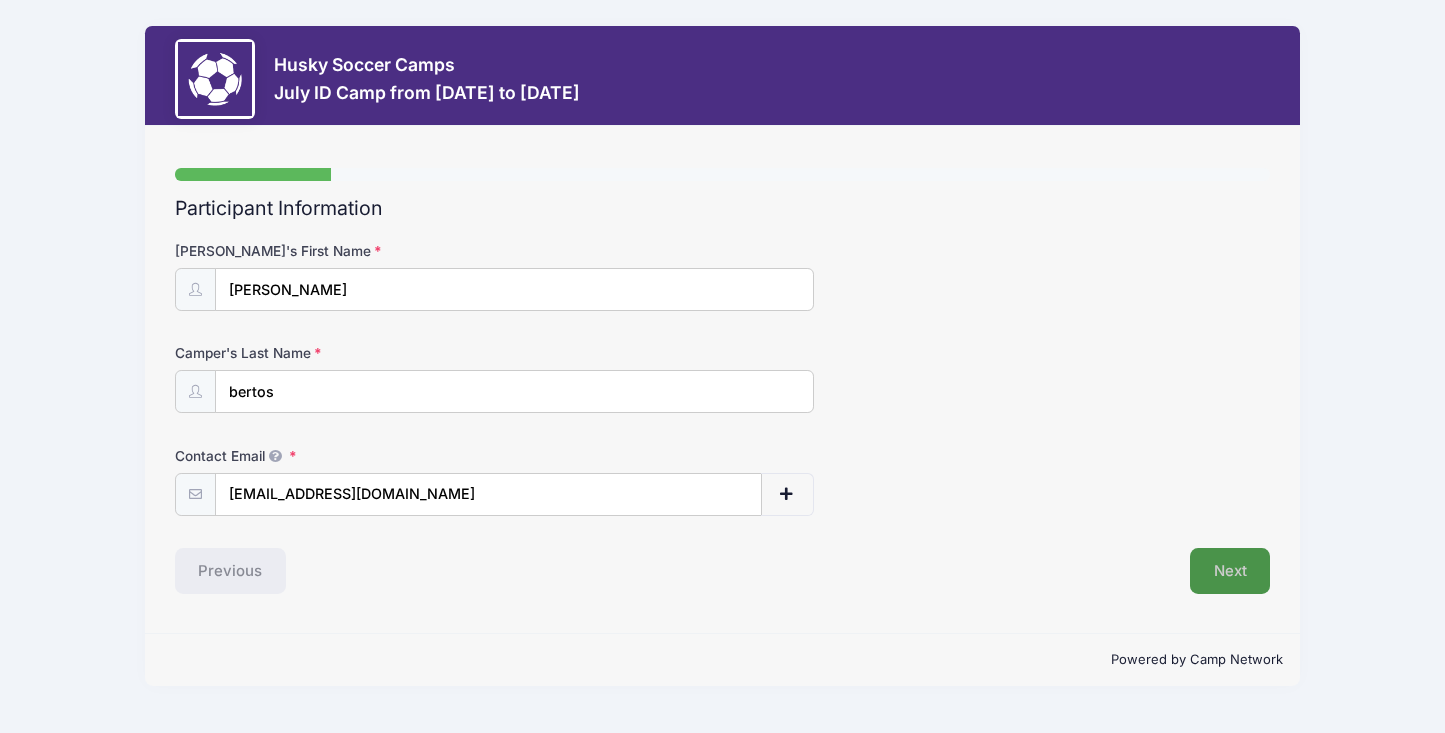 click on "Next" at bounding box center (1230, 571) 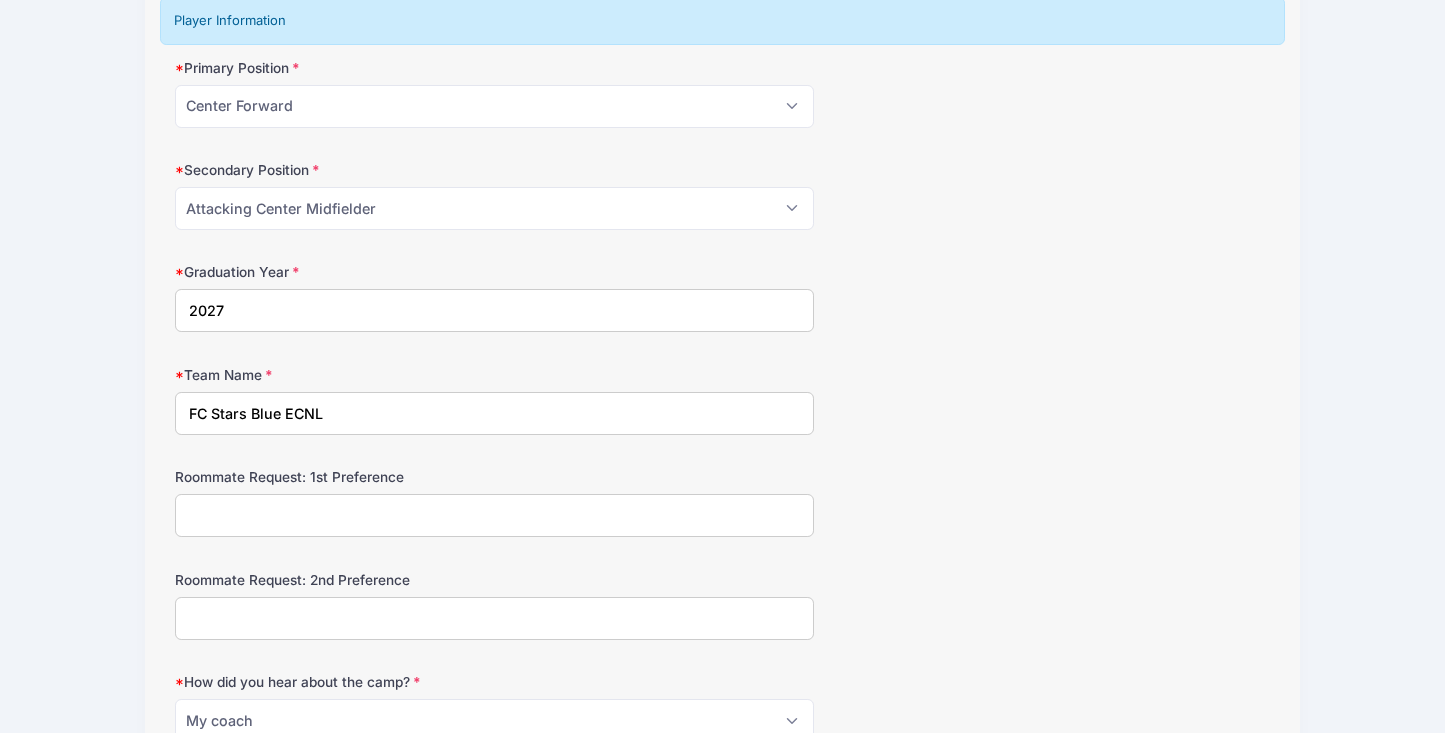 scroll, scrollTop: 1460, scrollLeft: 0, axis: vertical 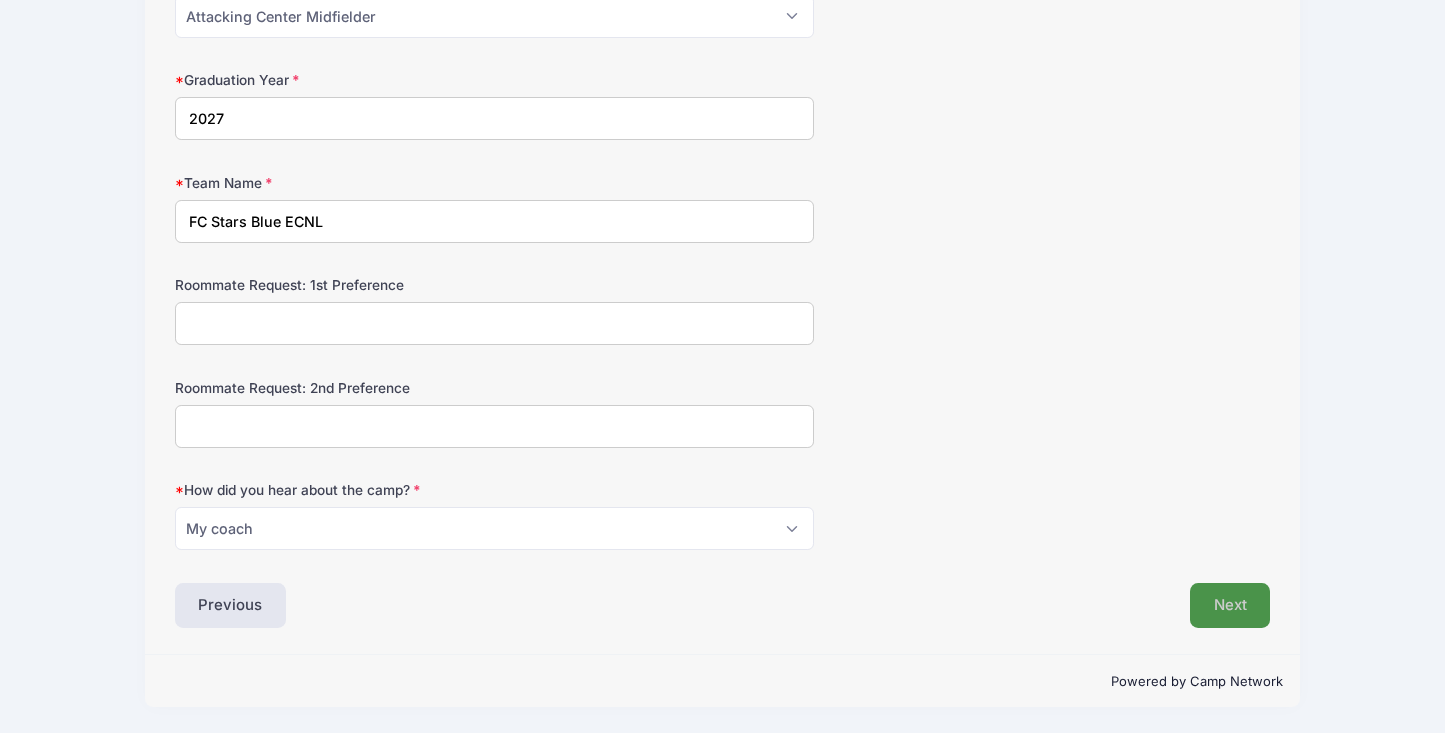 click on "Next" at bounding box center [1230, 606] 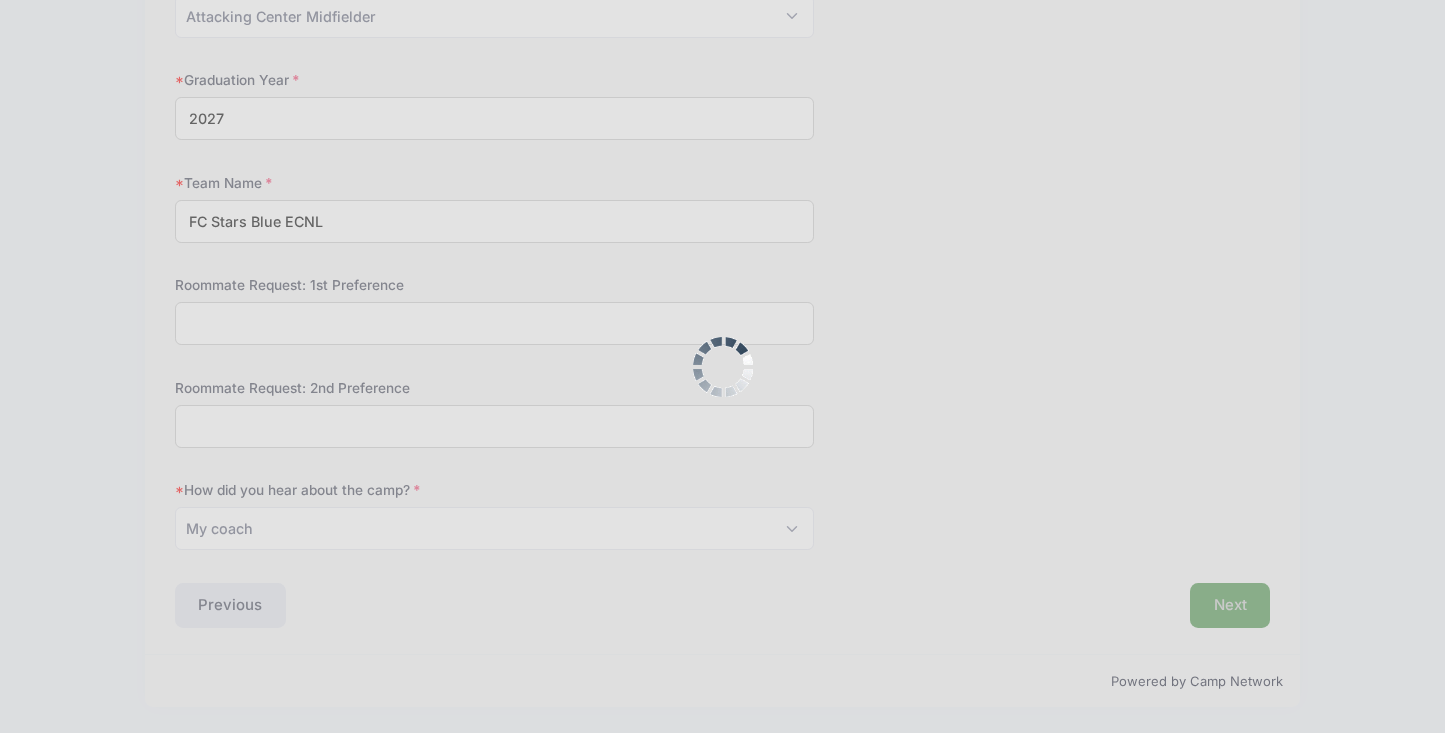 scroll, scrollTop: 0, scrollLeft: 0, axis: both 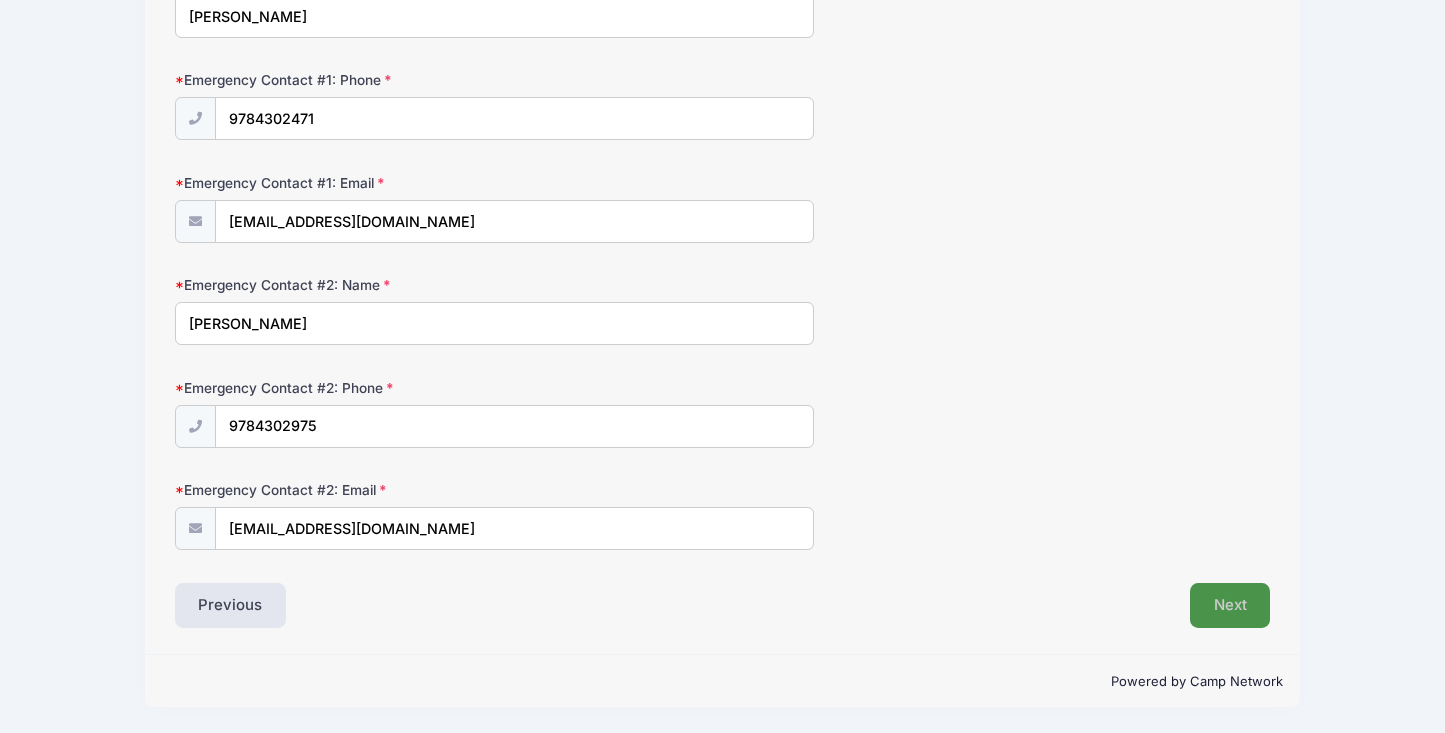 click on "Next" at bounding box center (1230, 606) 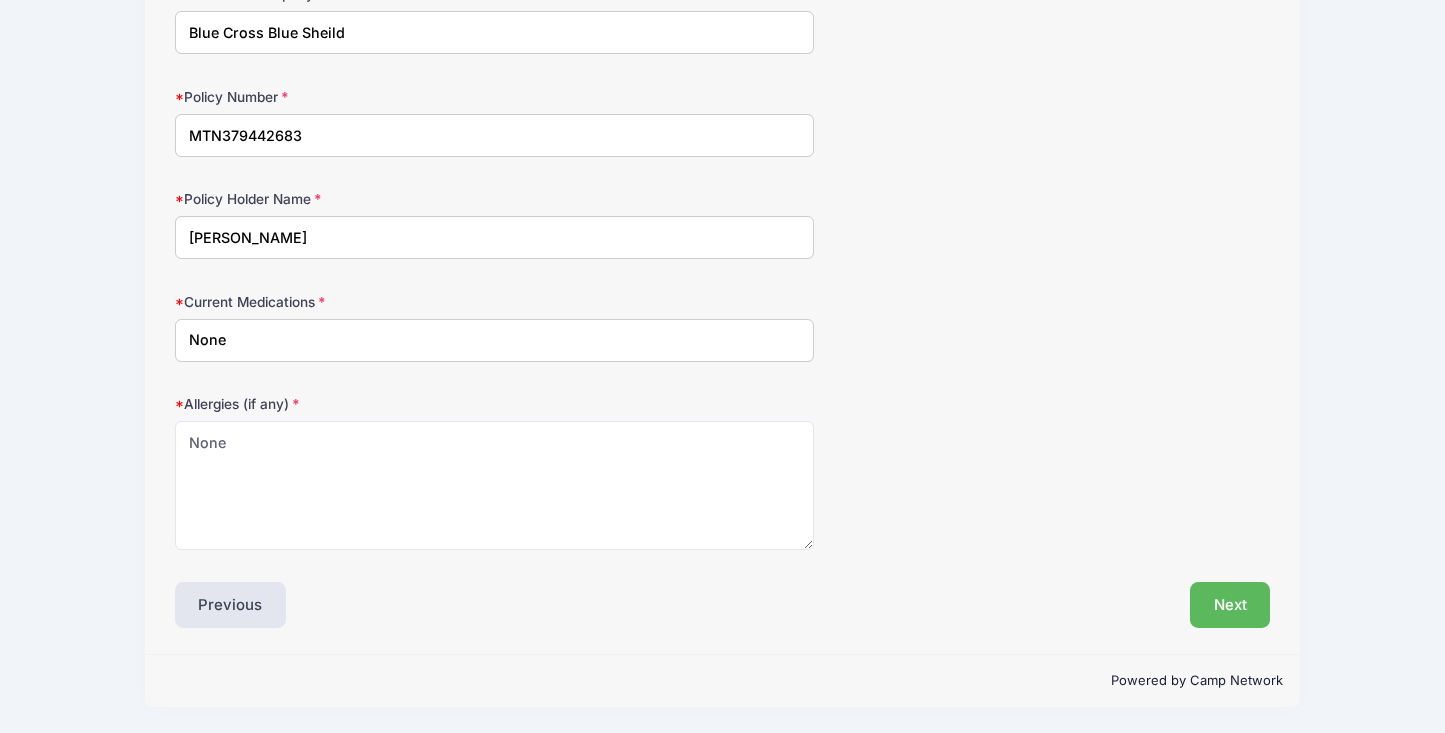 scroll, scrollTop: 205, scrollLeft: 0, axis: vertical 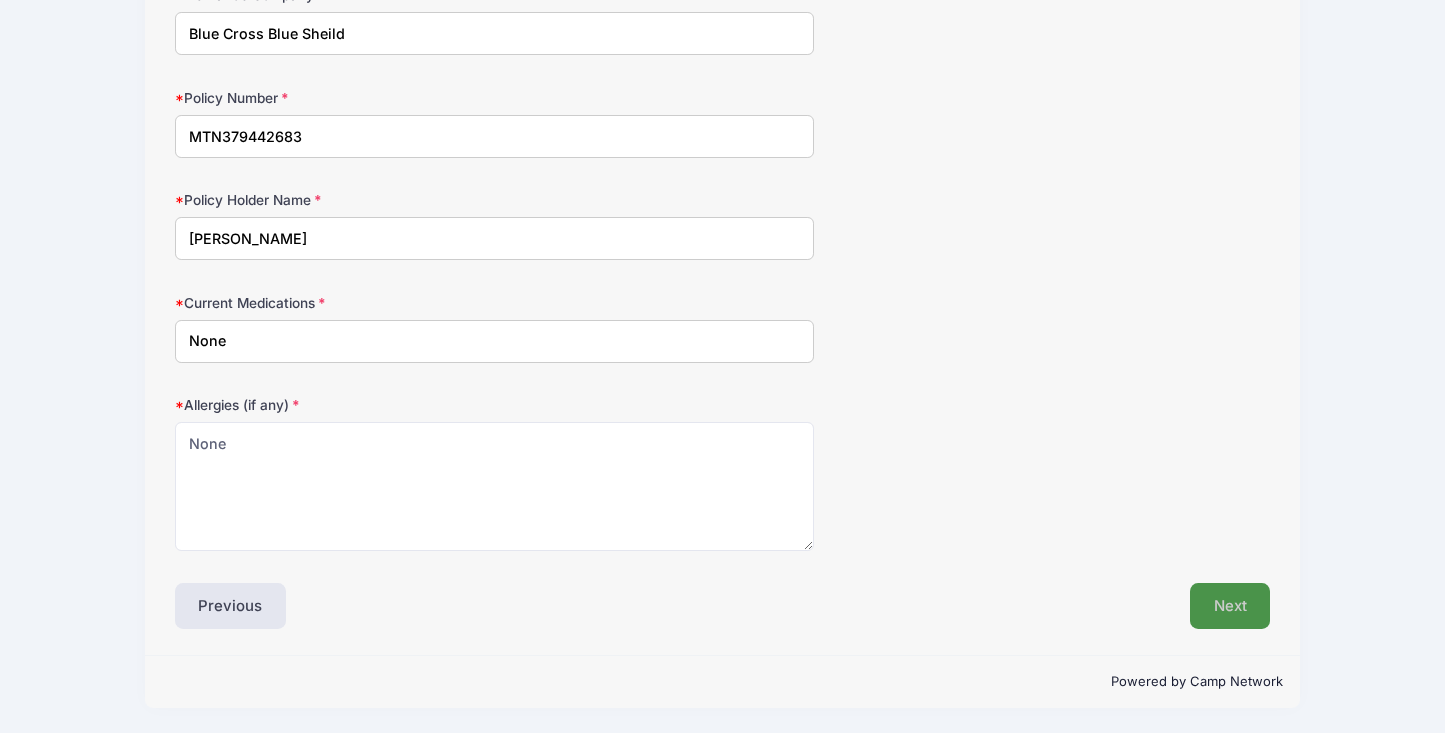 click on "Next" at bounding box center (1230, 606) 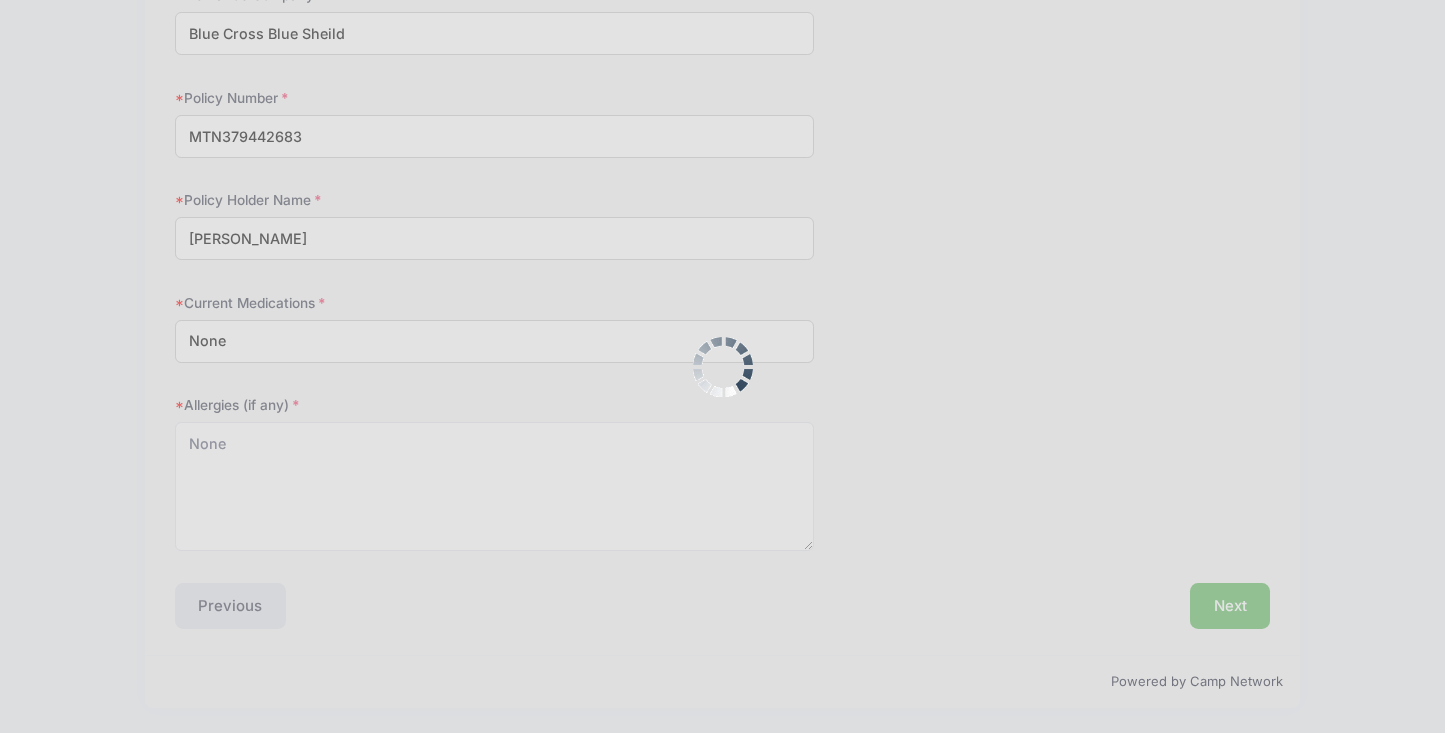 scroll, scrollTop: 0, scrollLeft: 0, axis: both 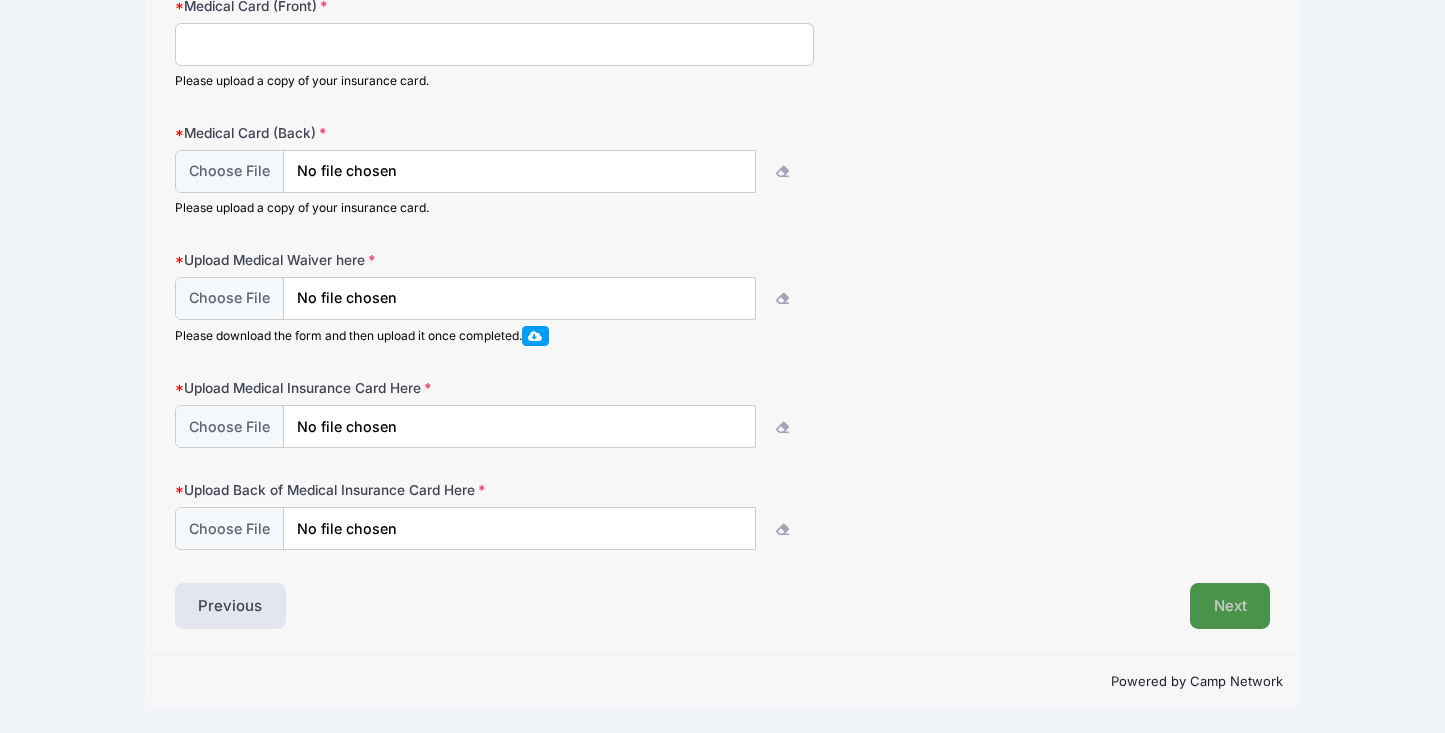 click on "Next" at bounding box center (1230, 606) 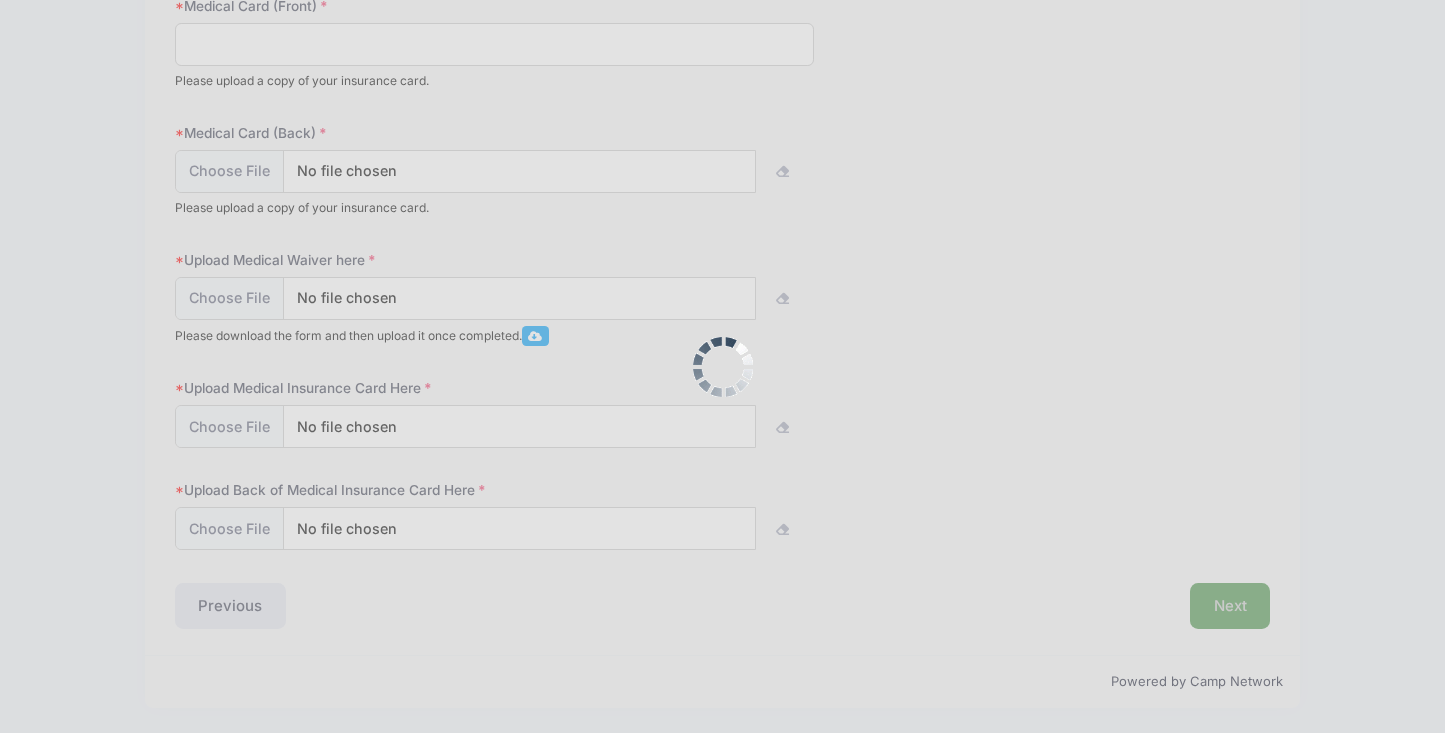 scroll, scrollTop: 652, scrollLeft: 0, axis: vertical 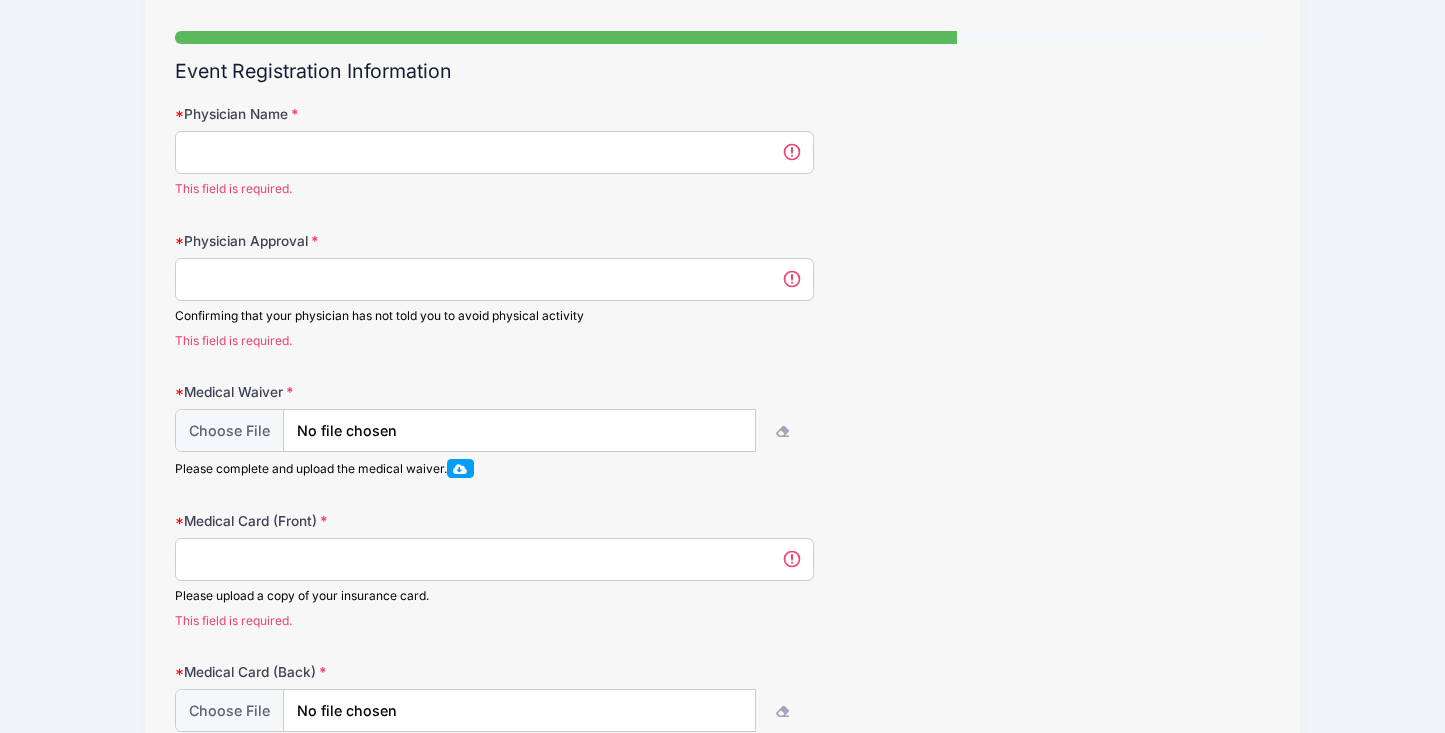 click on "Physician Name" at bounding box center (494, 152) 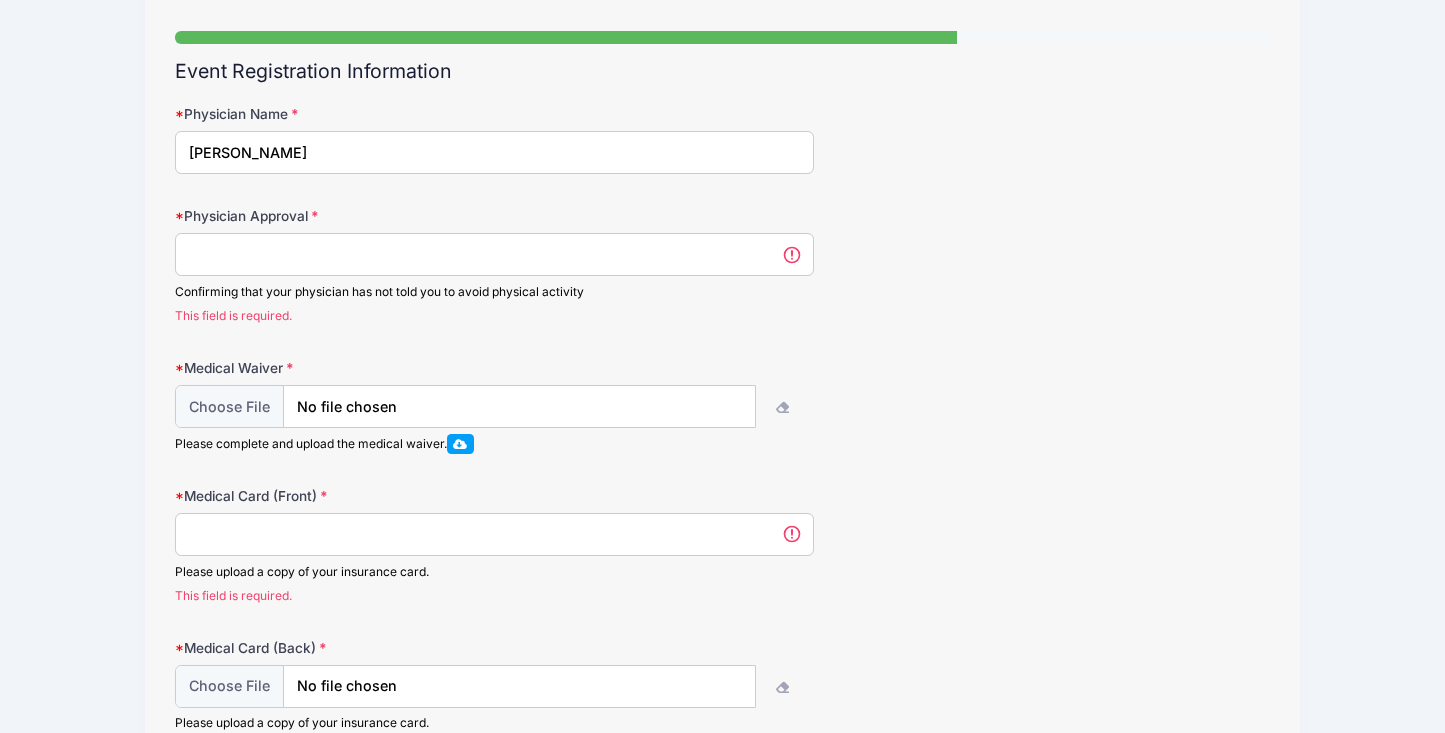 click on "Physician Approval" at bounding box center (494, 254) 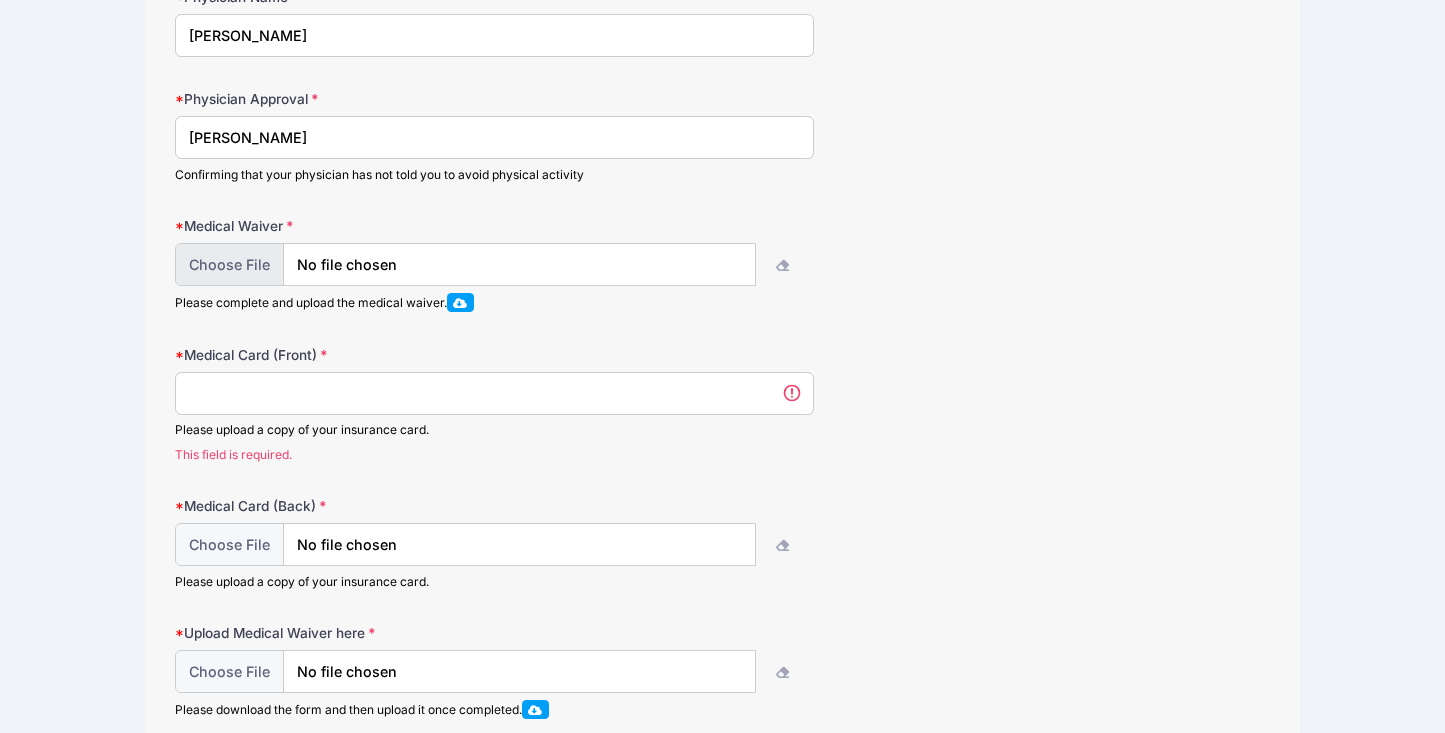 scroll, scrollTop: 255, scrollLeft: 0, axis: vertical 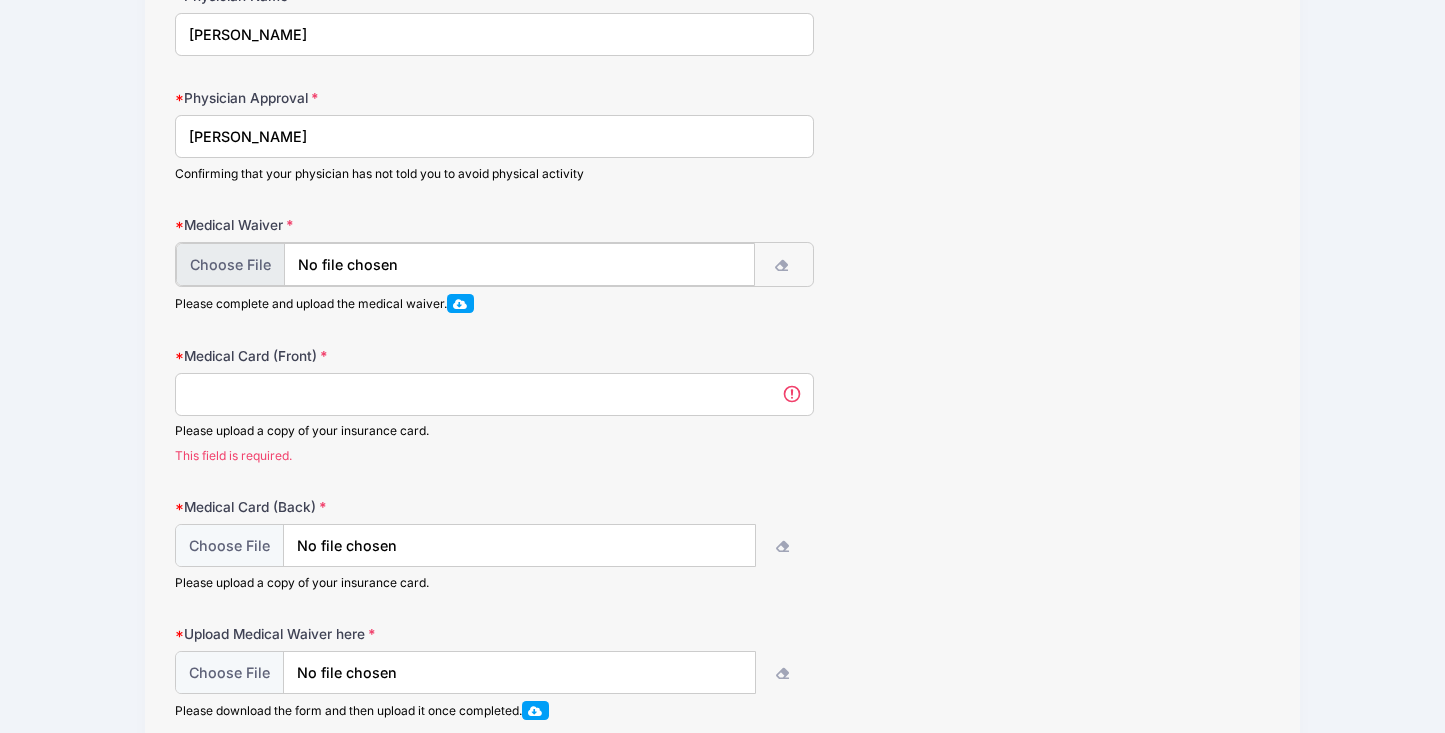 click at bounding box center [466, 264] 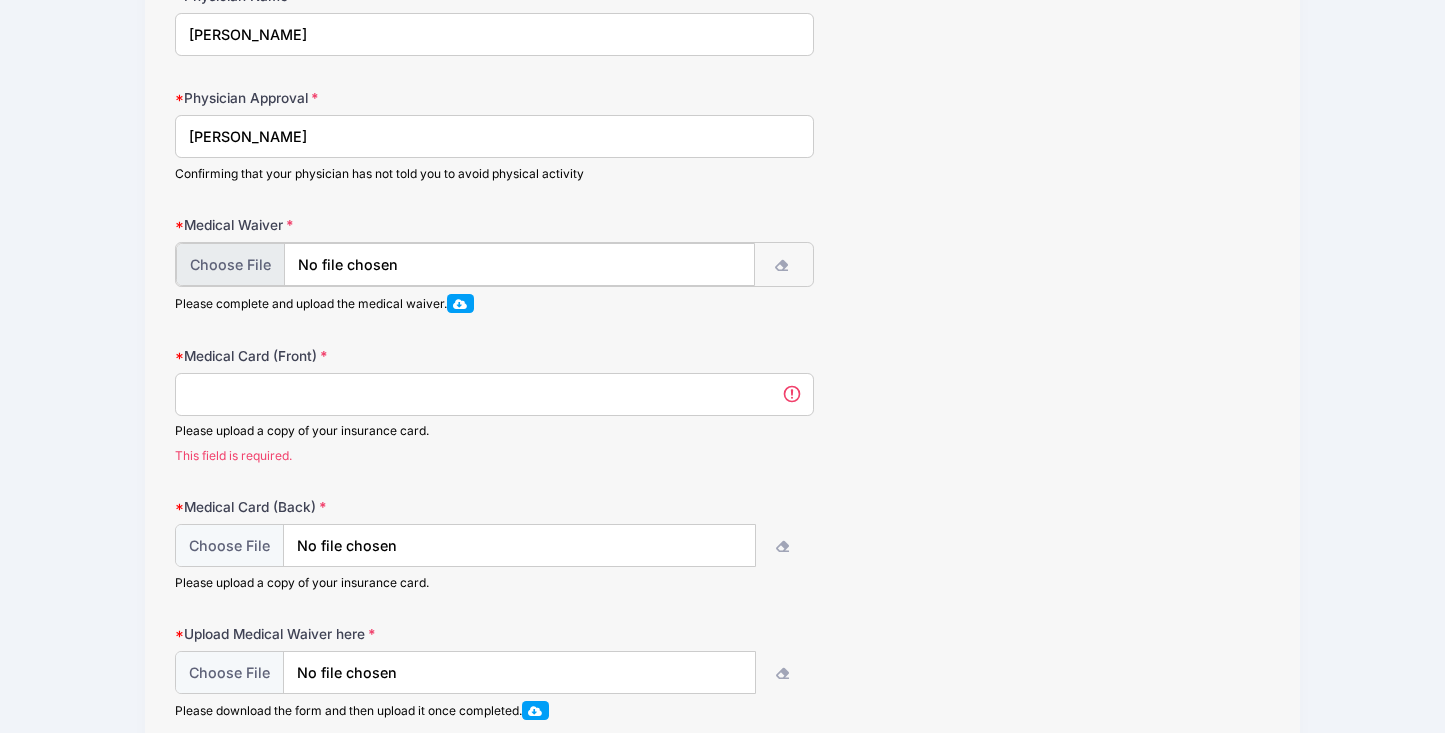 click at bounding box center (466, 264) 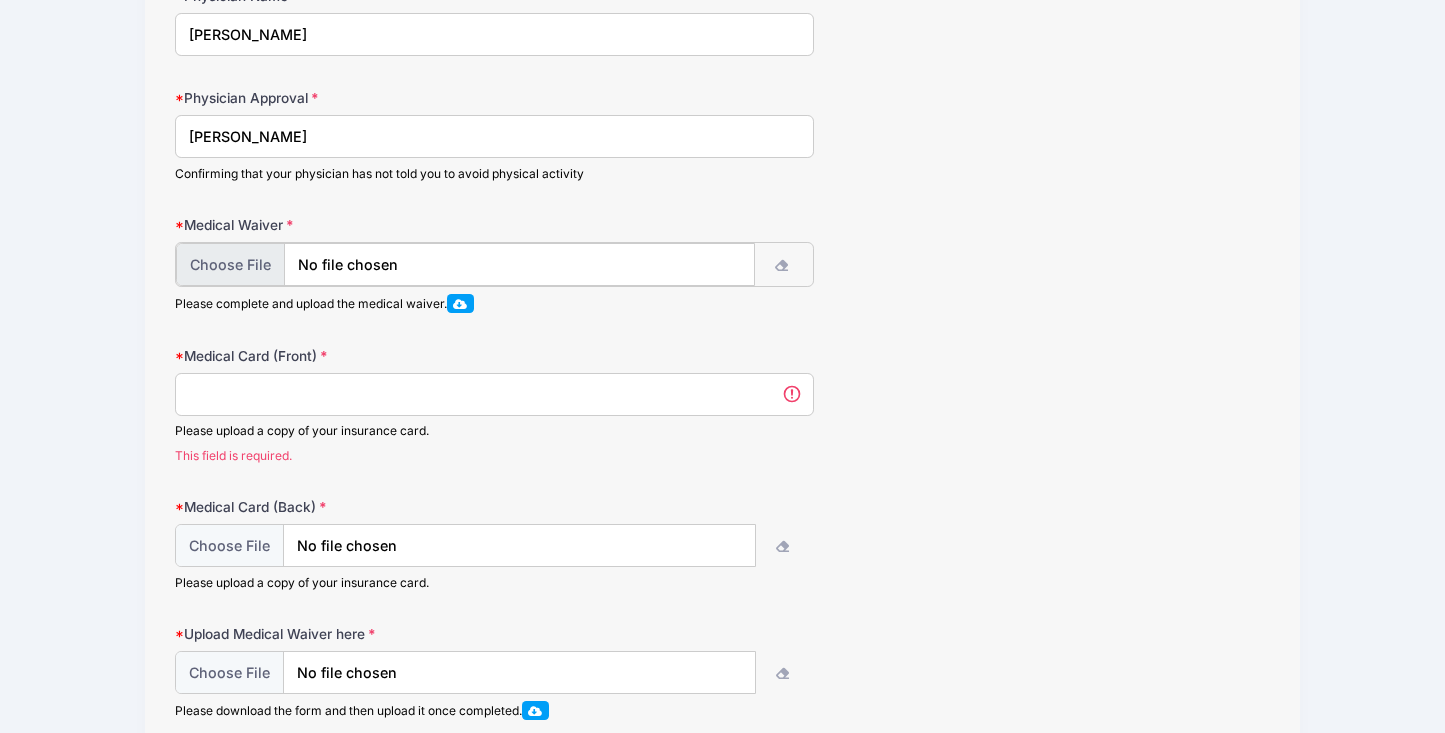 type on "C:\fakepath\Screen Shot 2025-07-10 at 2.09.24 PM.png" 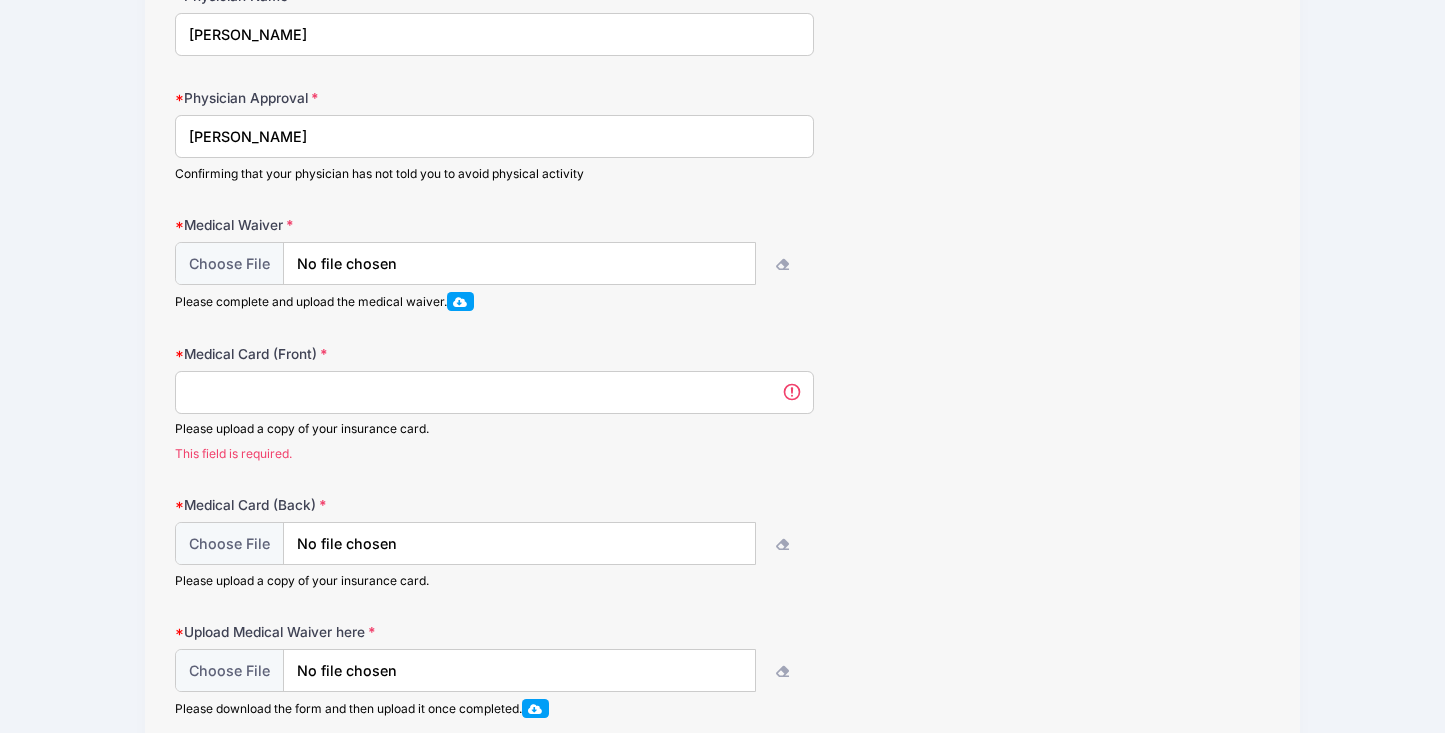 click on "Medical Card (Front)" at bounding box center (494, 392) 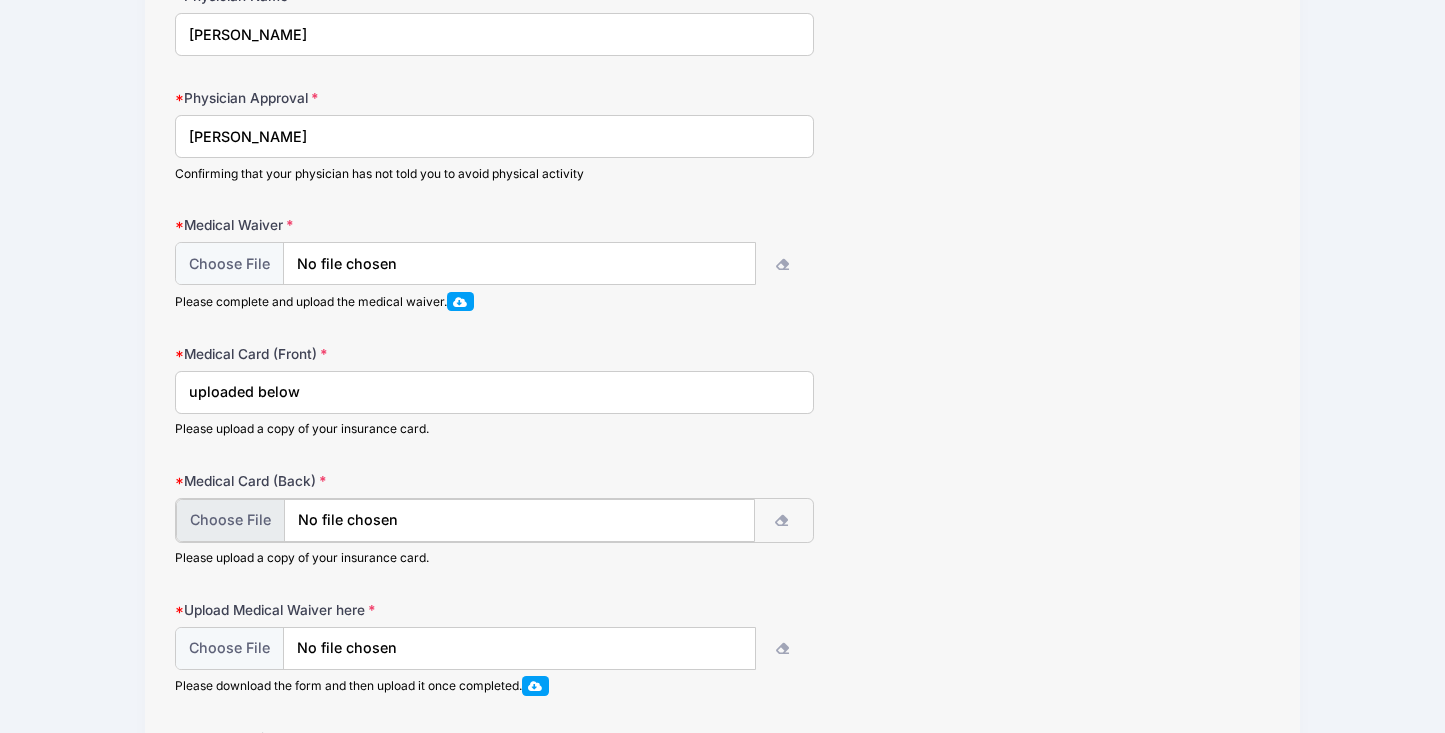 click at bounding box center [466, 520] 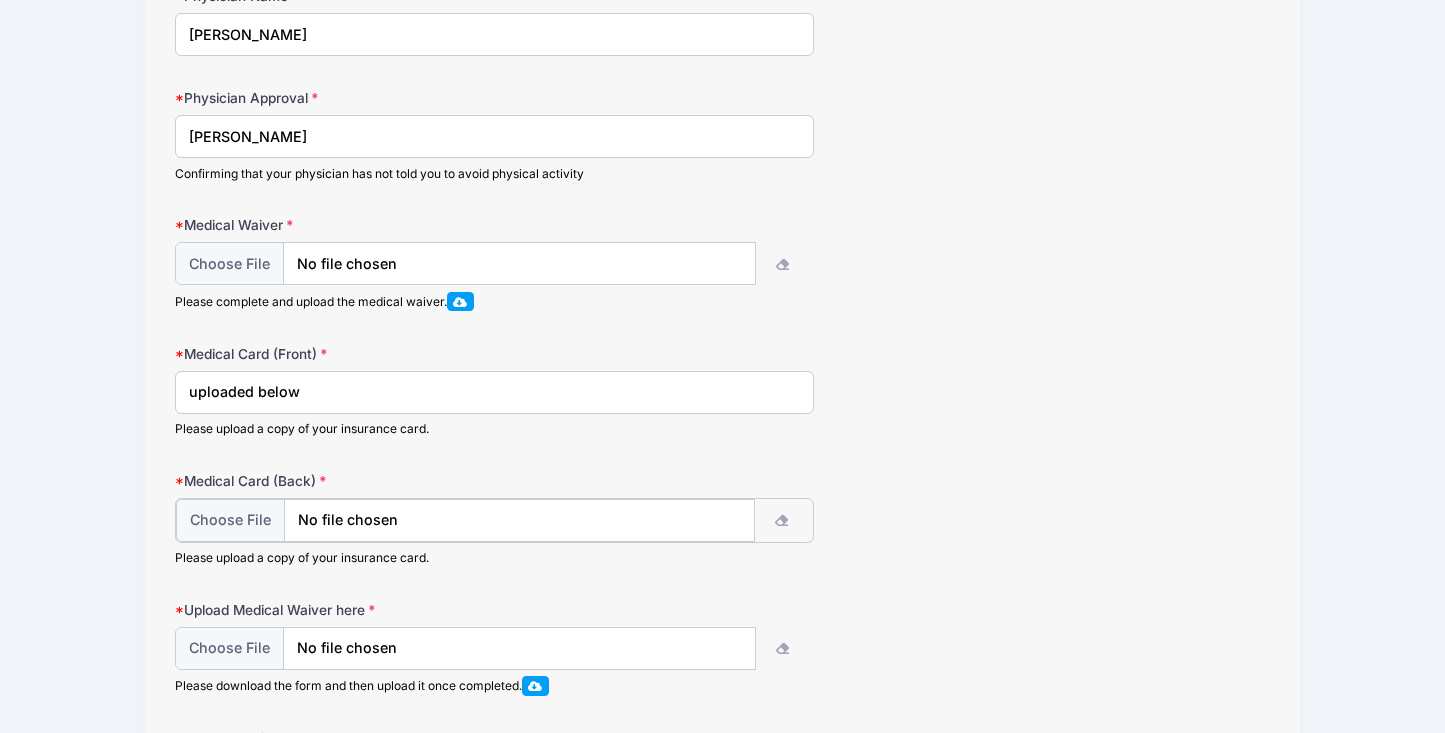 type on "C:\fakepath\Screen Shot 2025-07-10 at 11.35.50 AM.png" 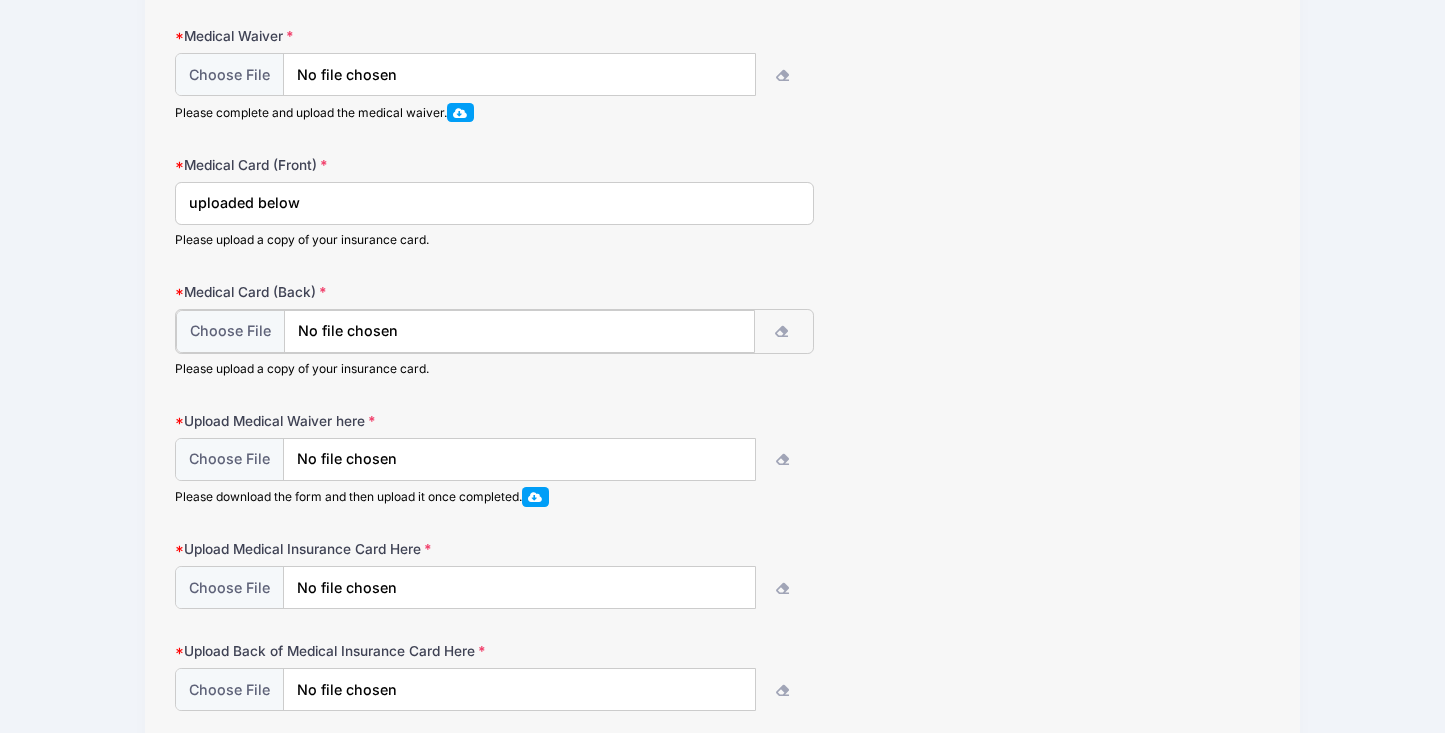 scroll, scrollTop: 462, scrollLeft: 0, axis: vertical 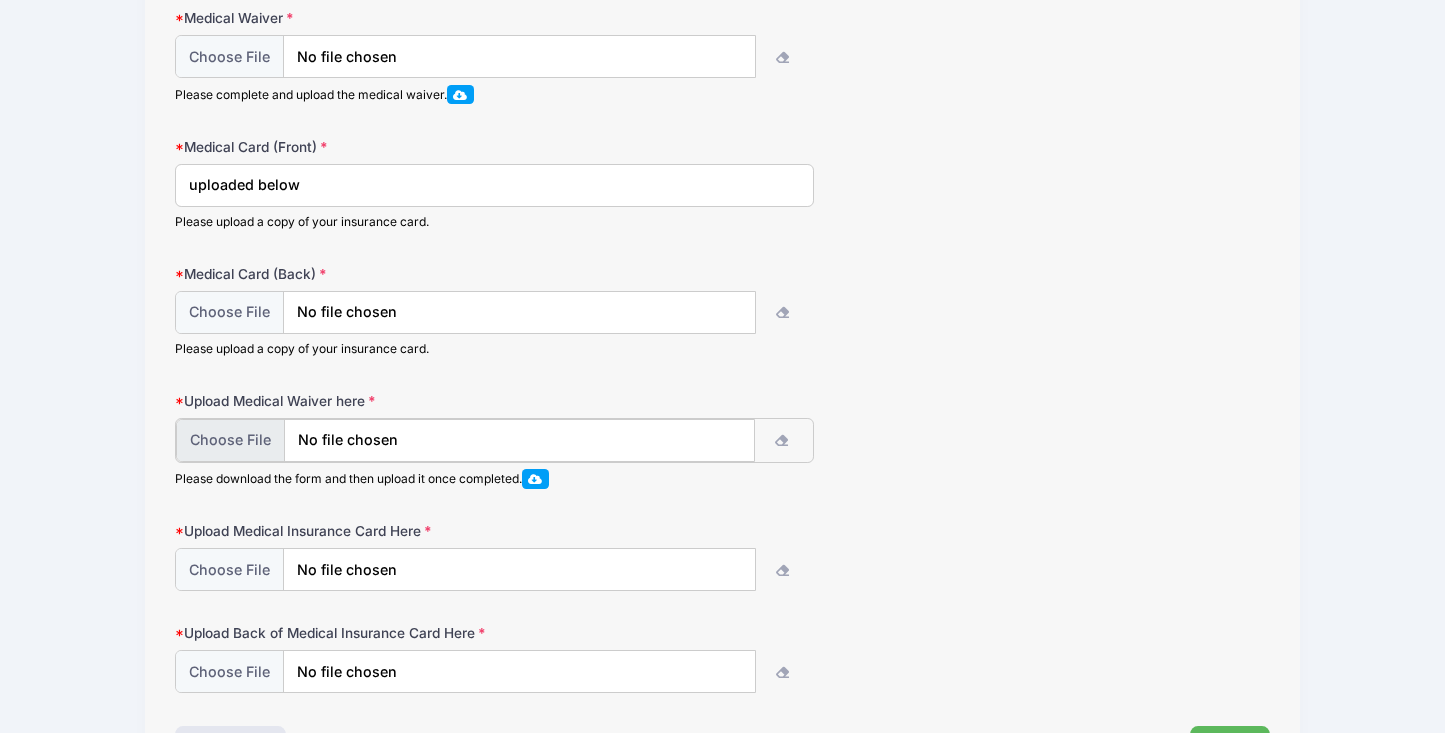 click at bounding box center [466, 440] 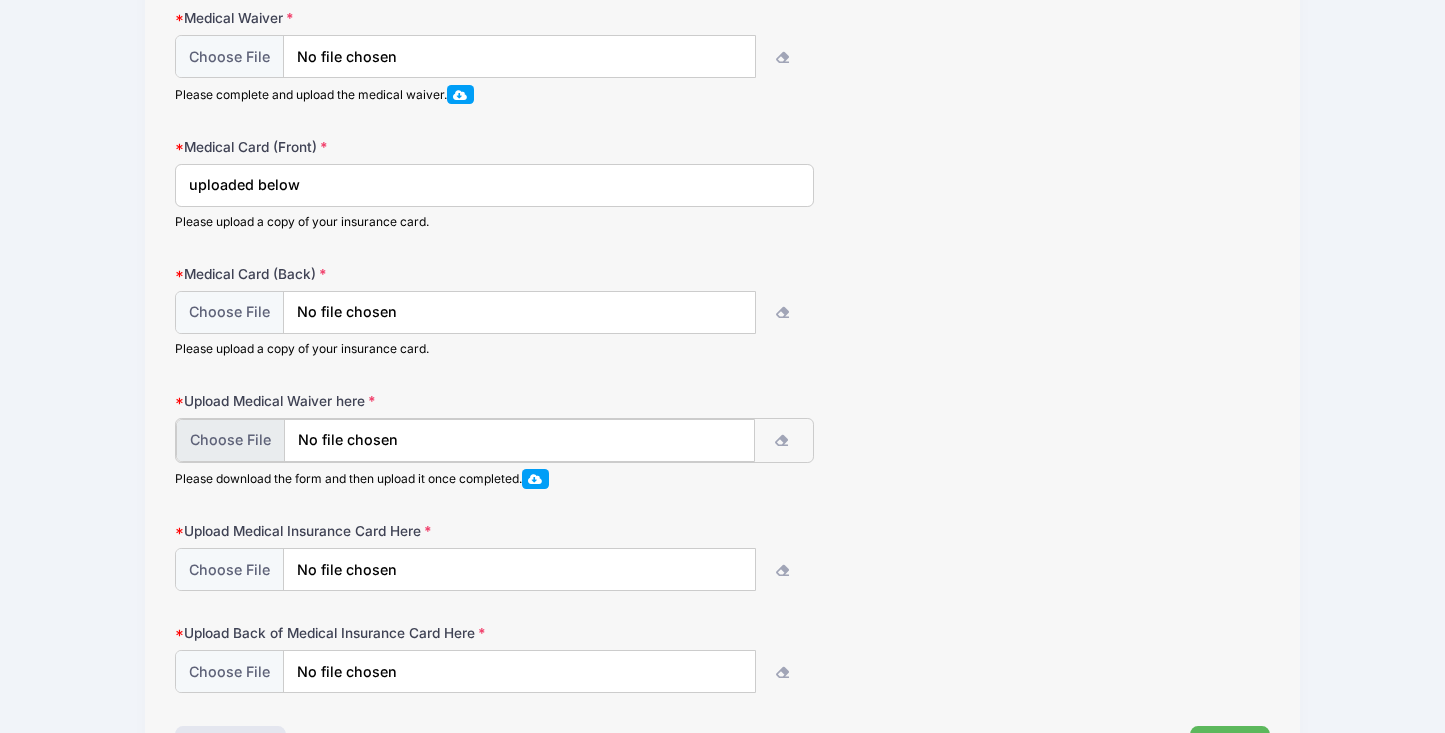 click at bounding box center (466, 440) 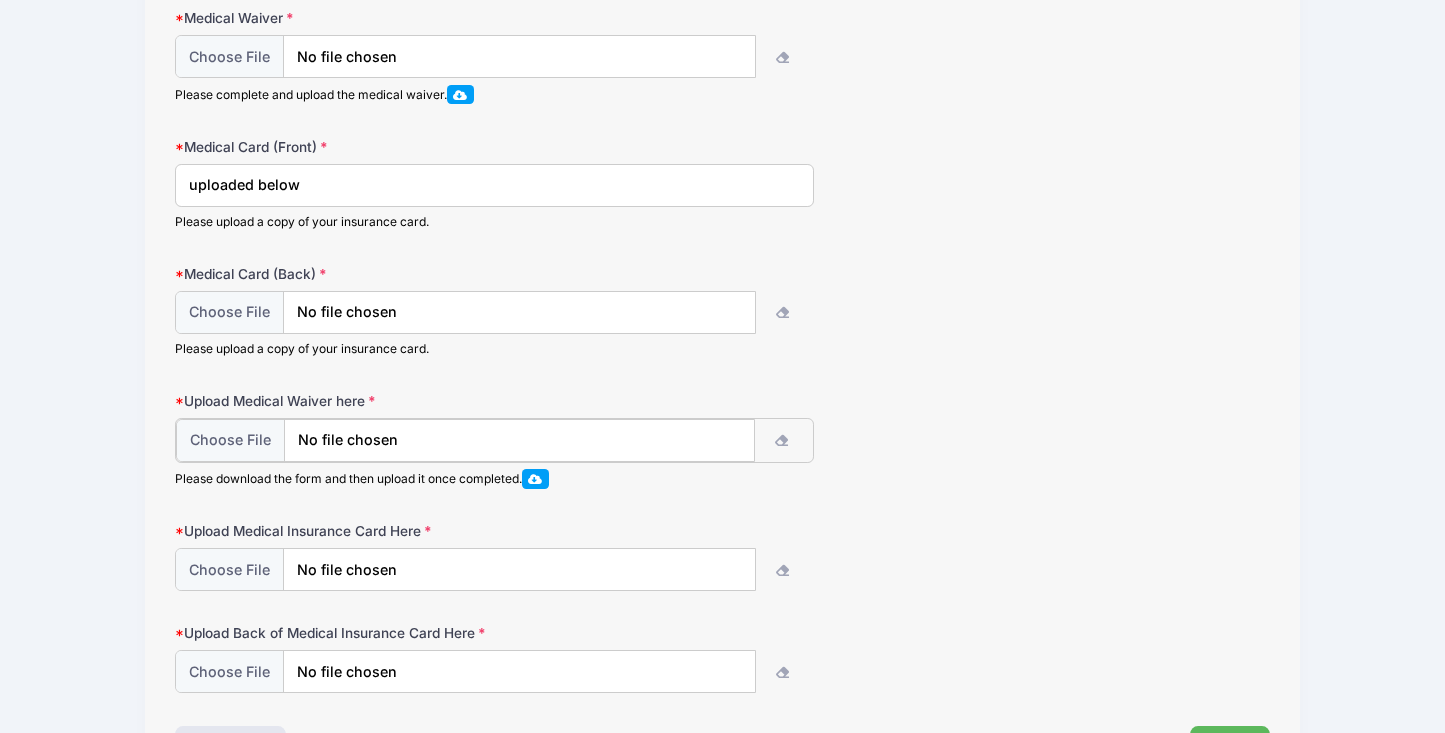 type on "C:\fakepath\Screen Shot 2025-07-10 at 2.09.08 PM.png" 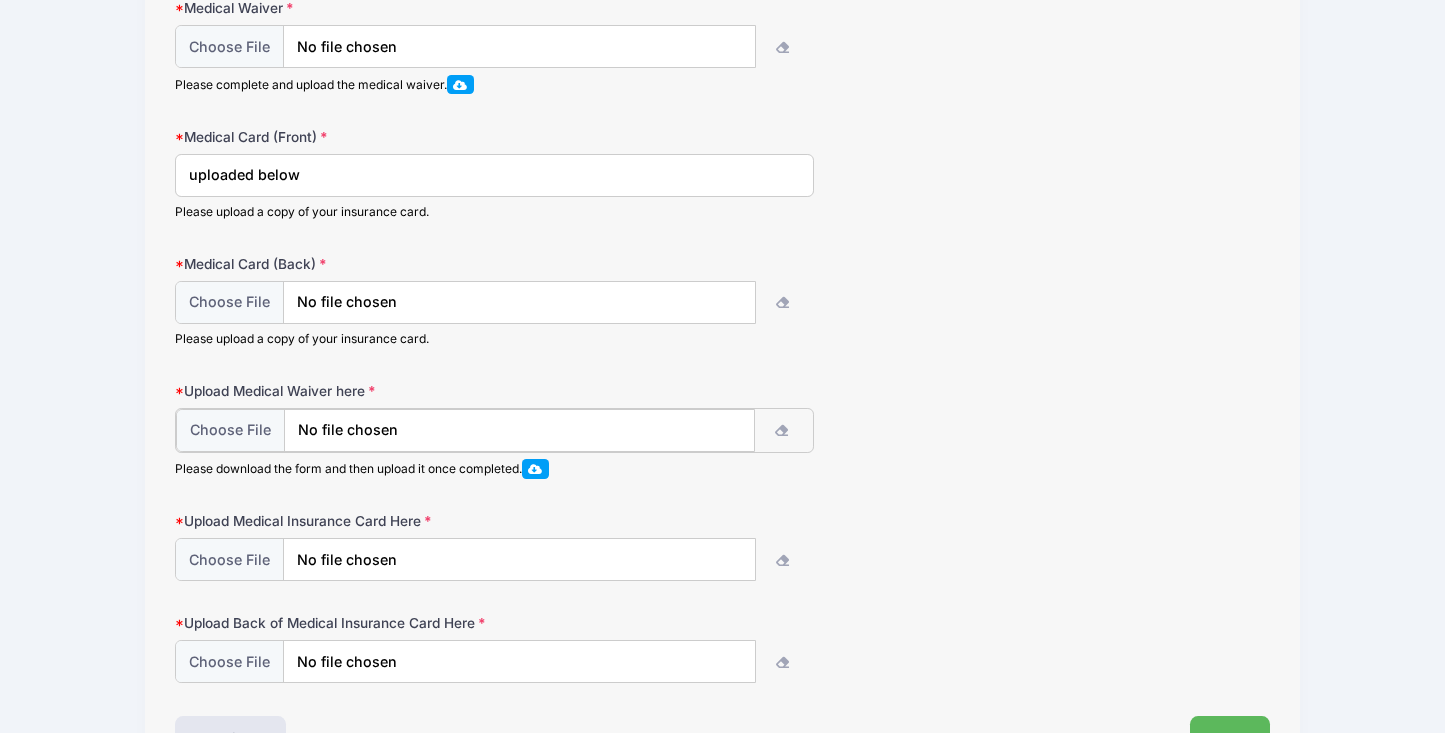 scroll, scrollTop: 496, scrollLeft: 0, axis: vertical 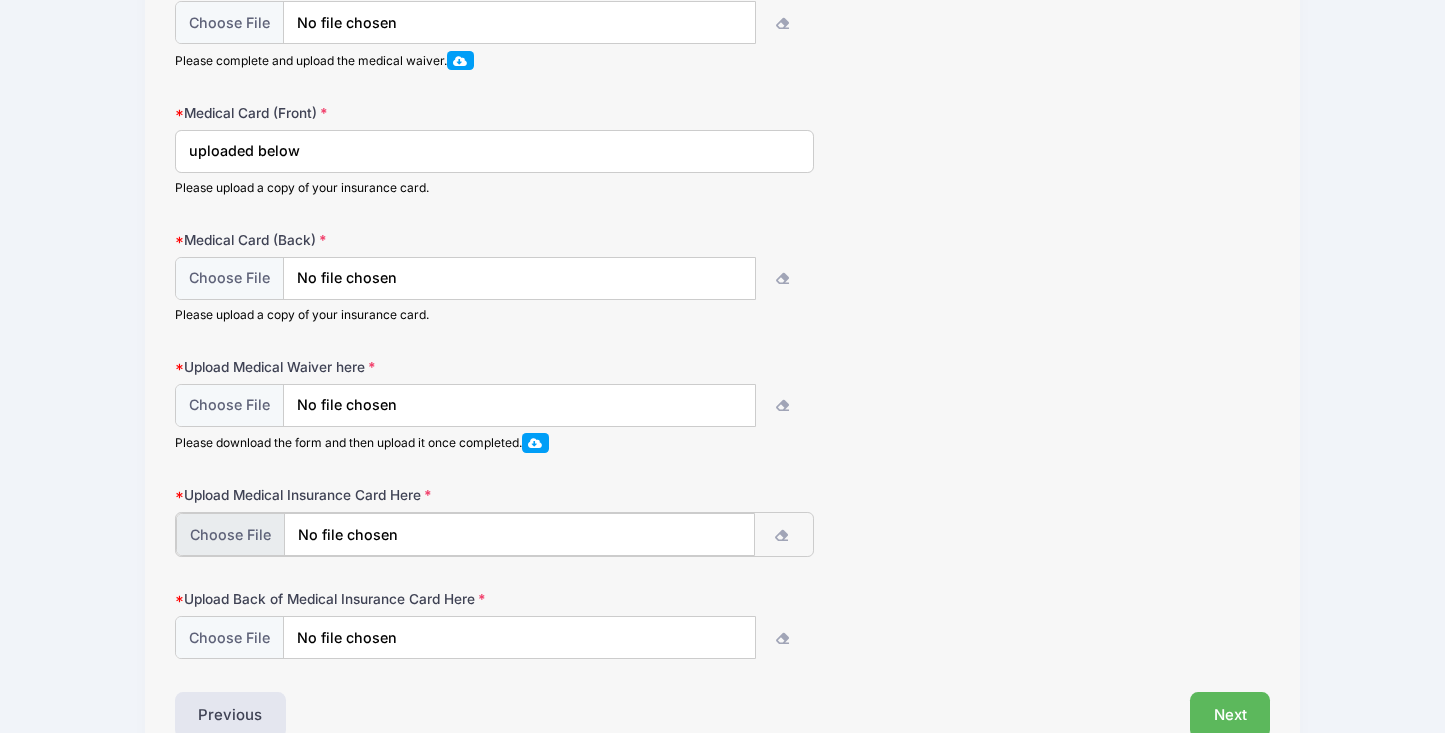 click at bounding box center (466, 534) 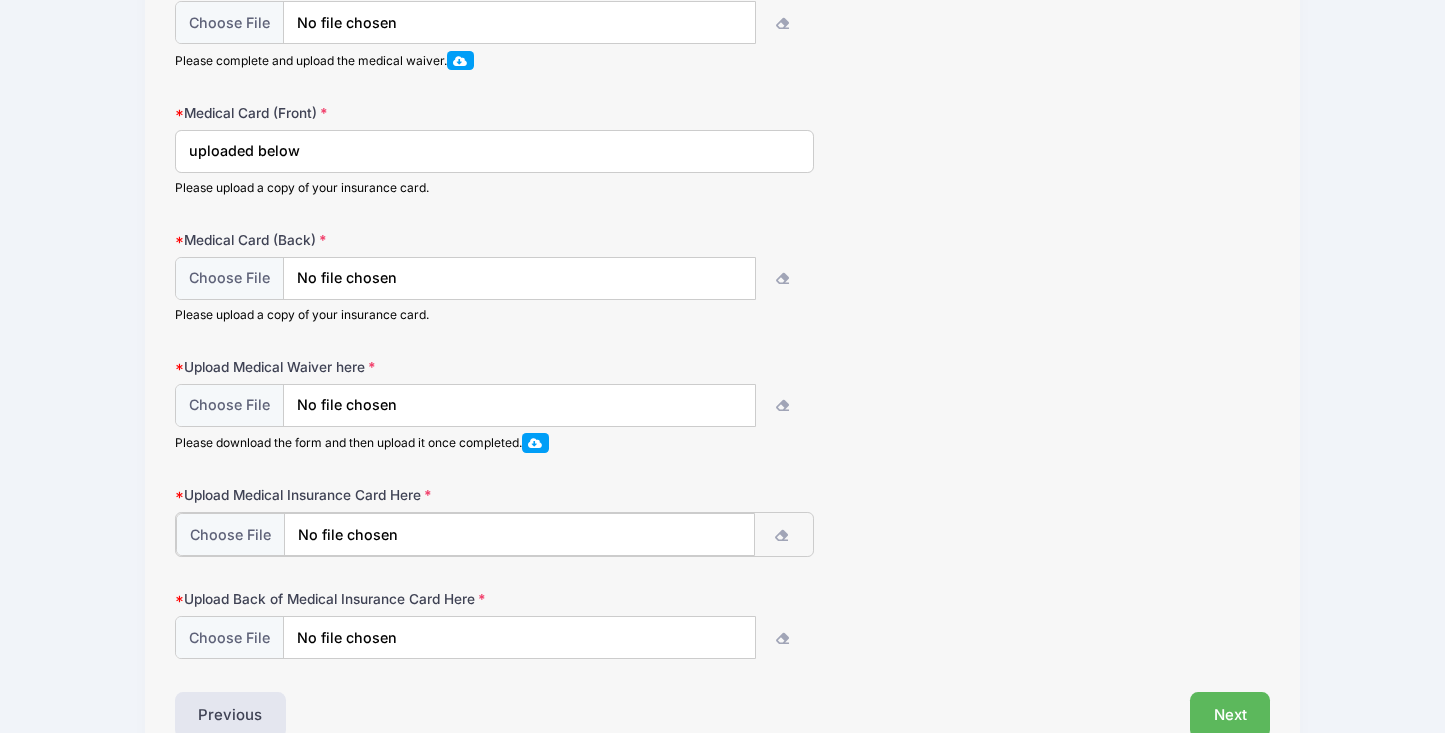 type on "C:\fakepath\Screen Shot 2025-07-10 at 11.29.39 AM.png" 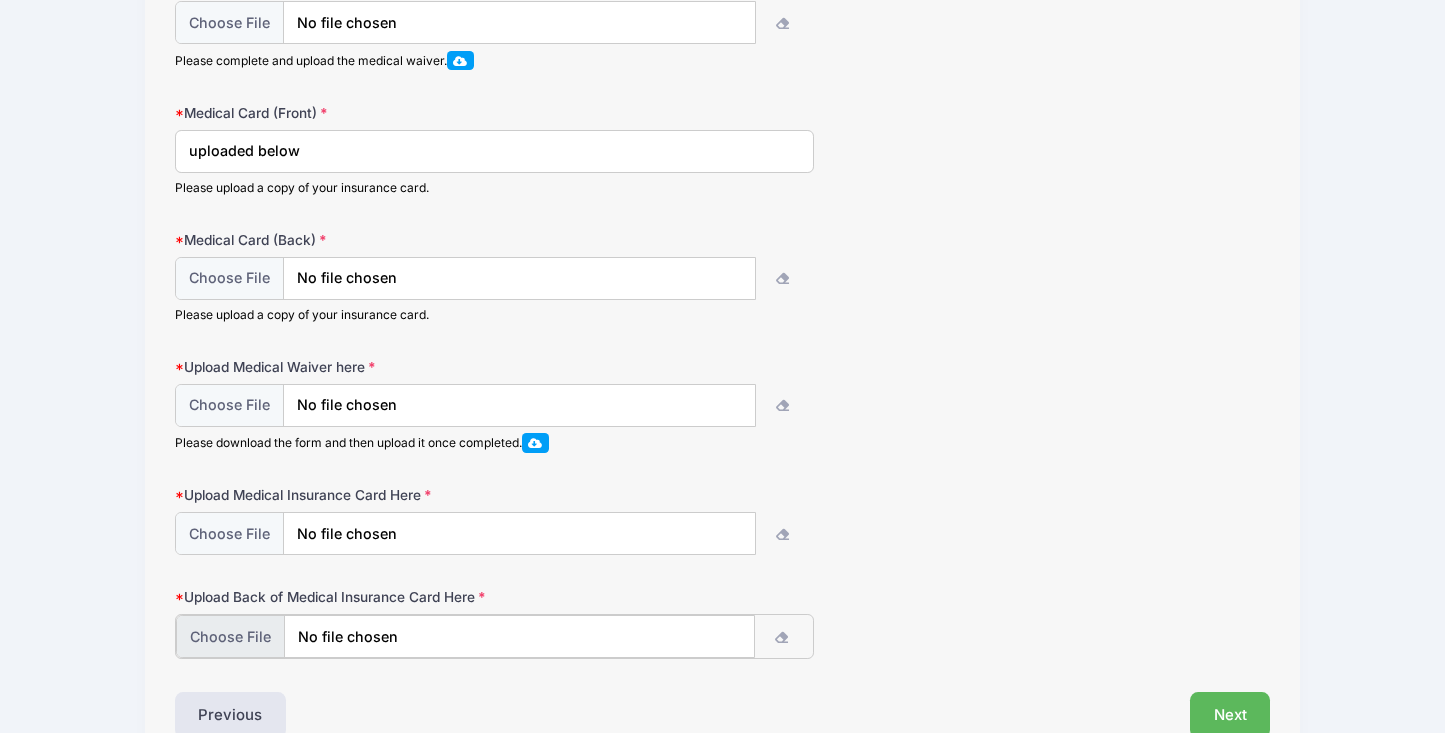 click at bounding box center (466, 636) 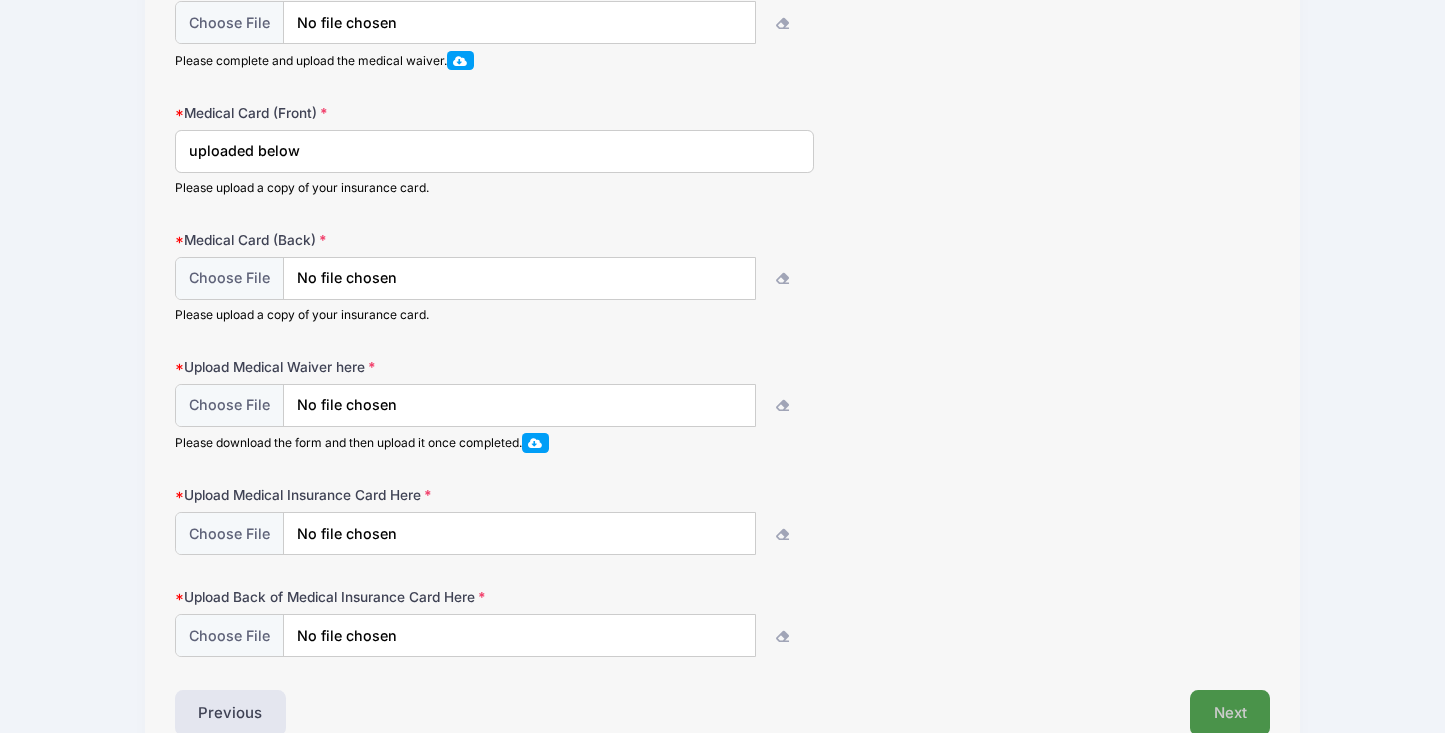 click on "Next" at bounding box center (1230, 713) 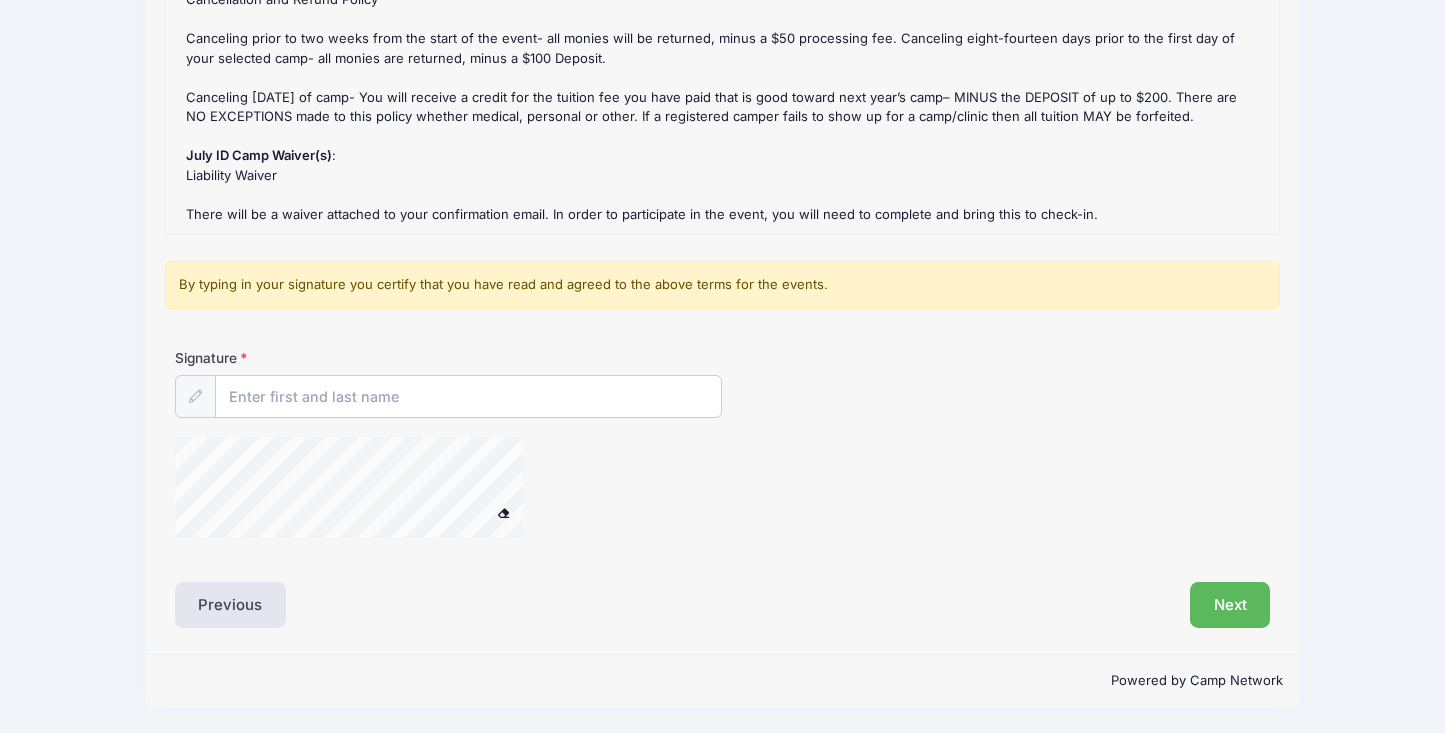 scroll, scrollTop: 180, scrollLeft: 0, axis: vertical 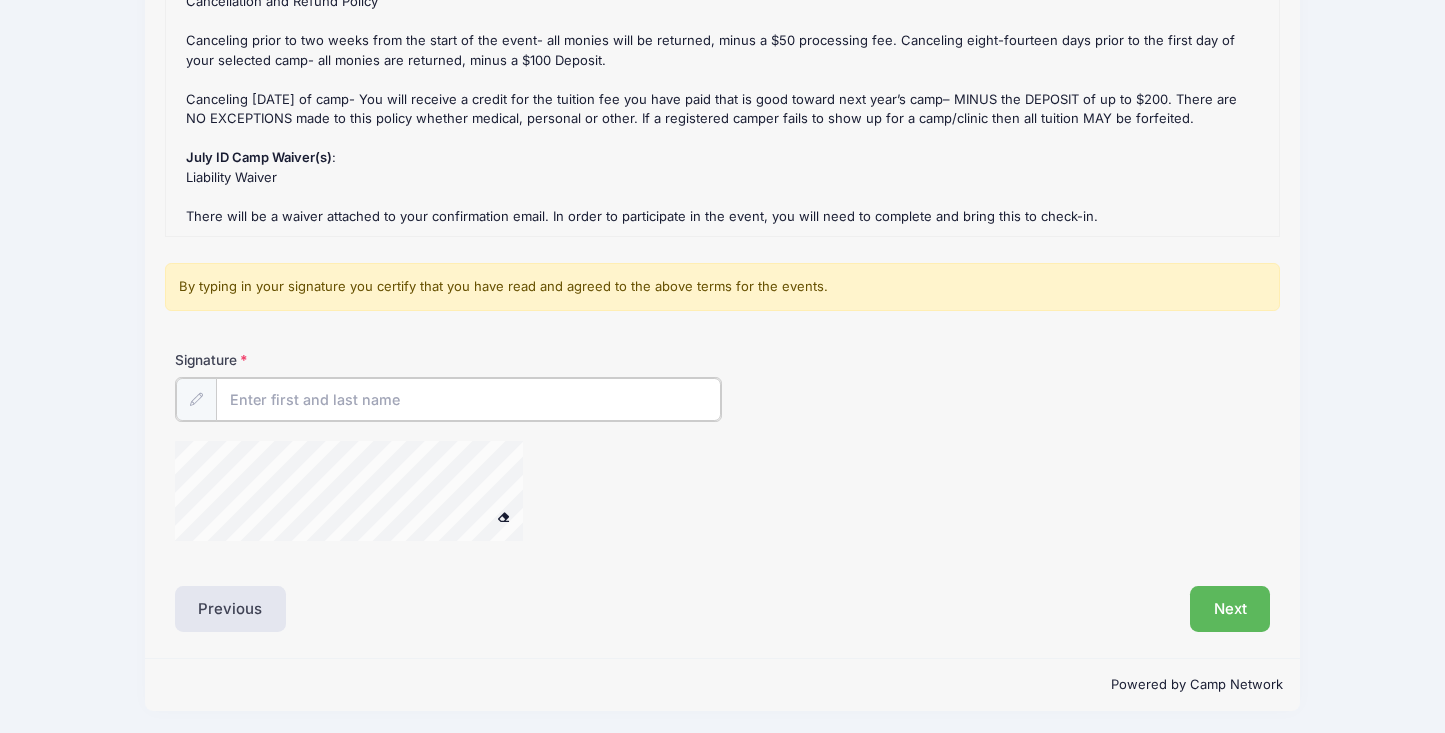 click on "Signature" at bounding box center (469, 399) 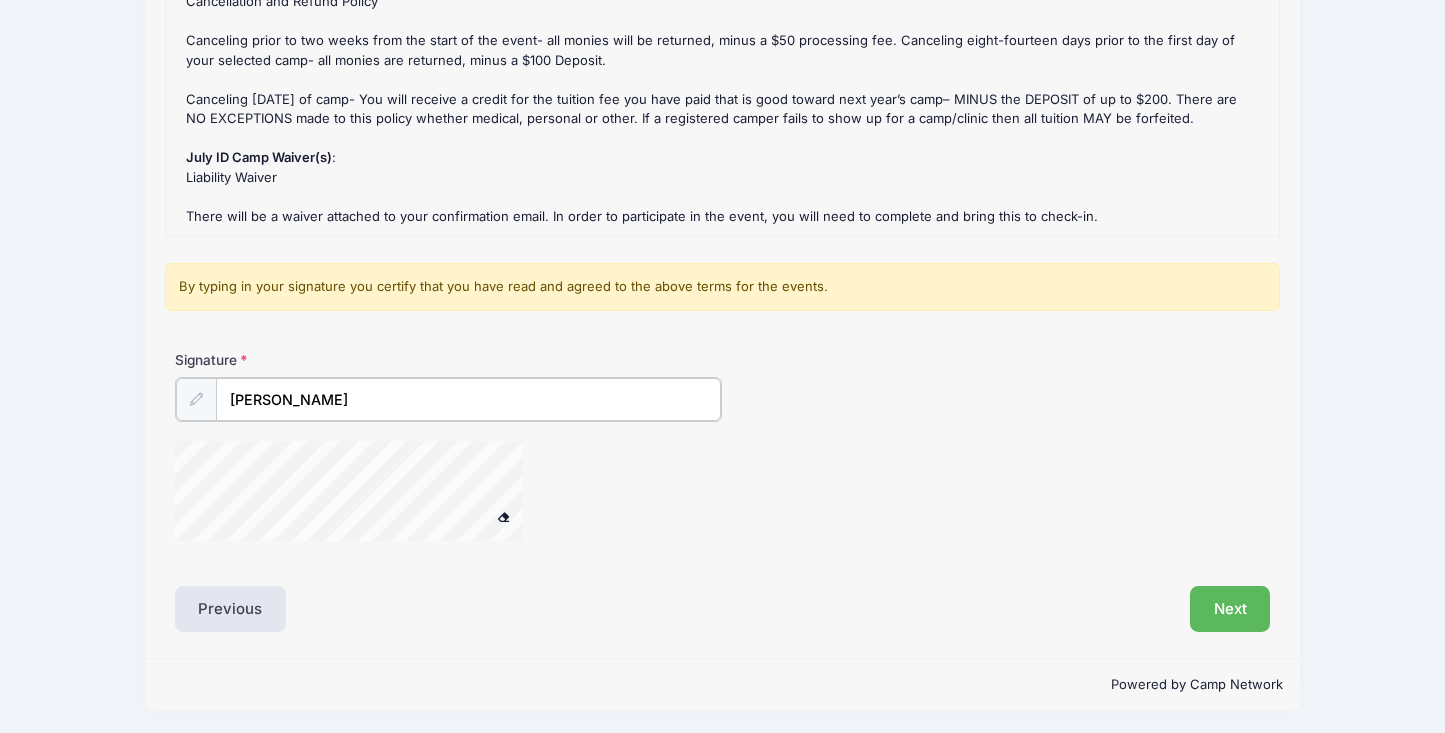 type on "[PERSON_NAME]" 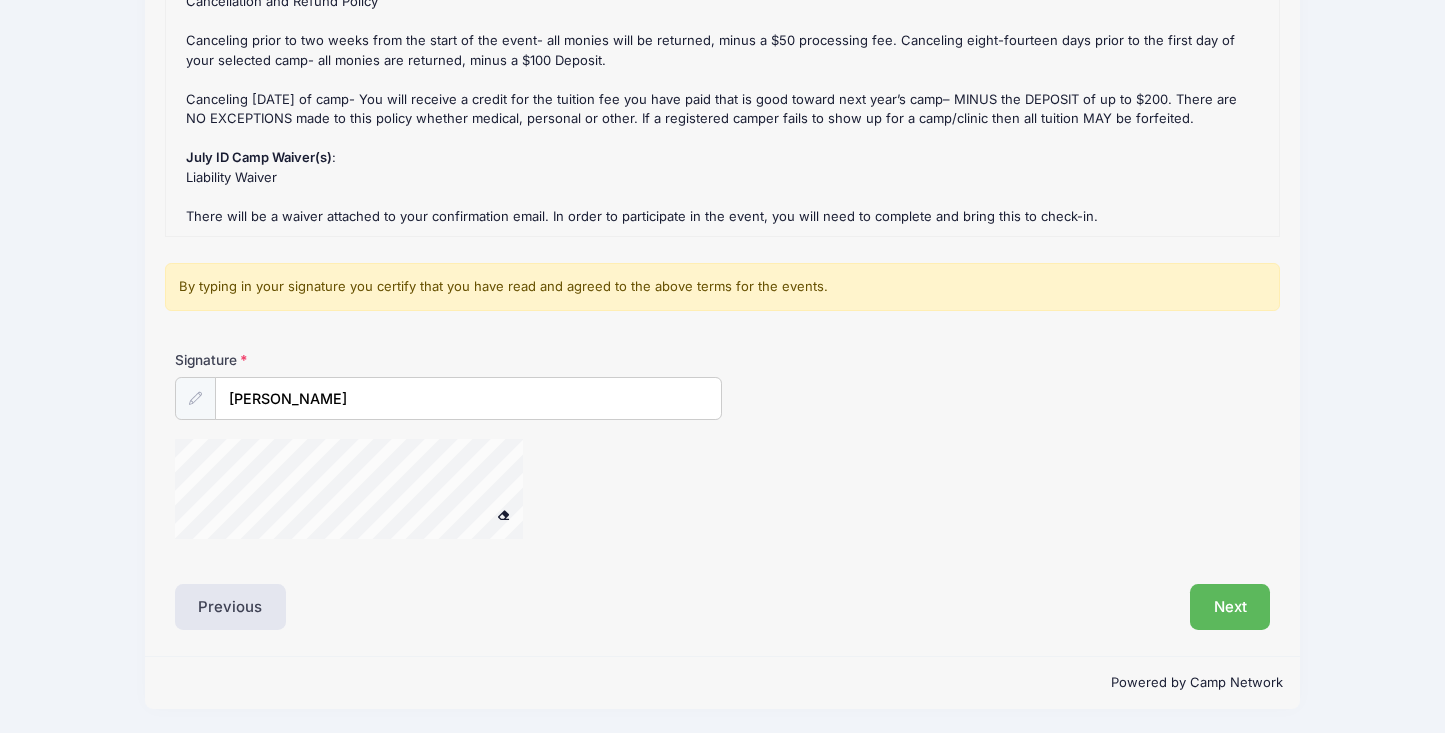 click at bounding box center (503, 514) 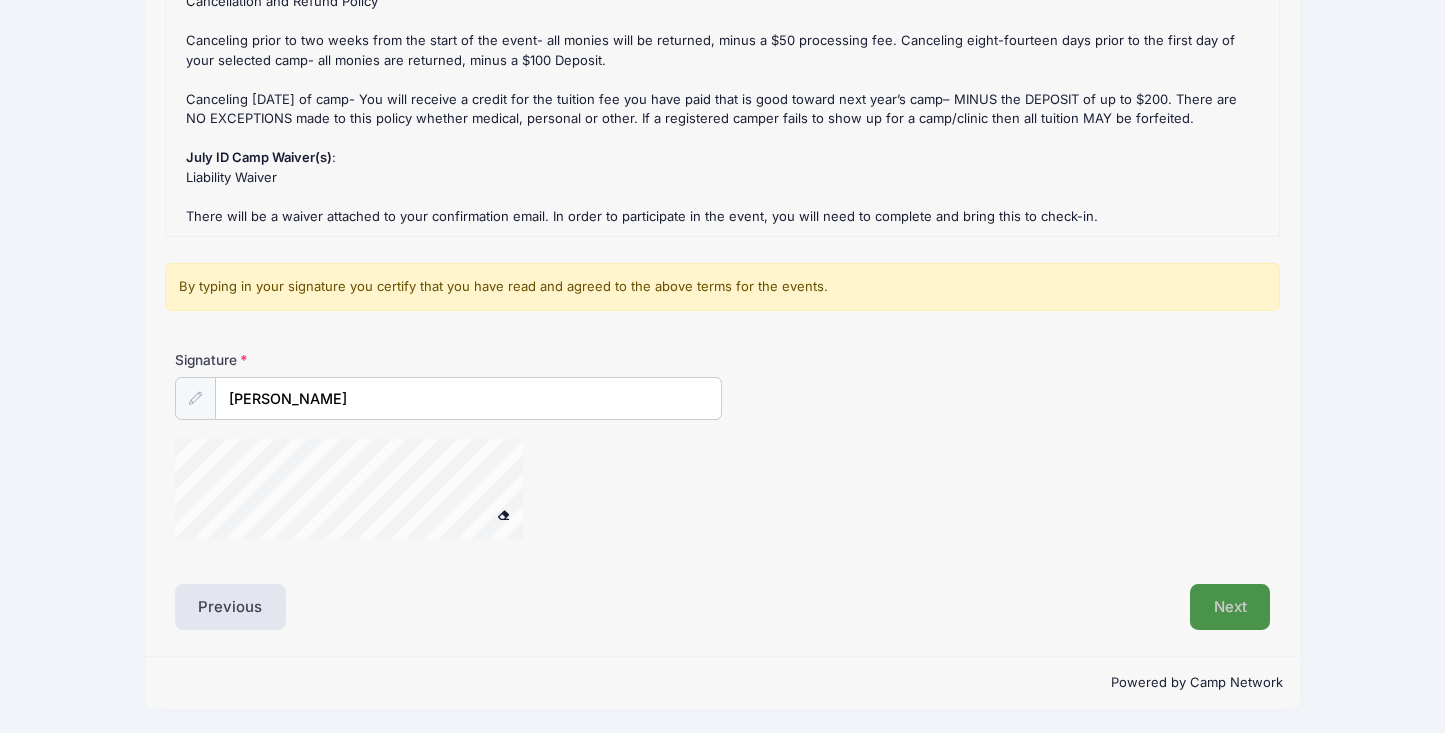 click on "Next" at bounding box center [1230, 607] 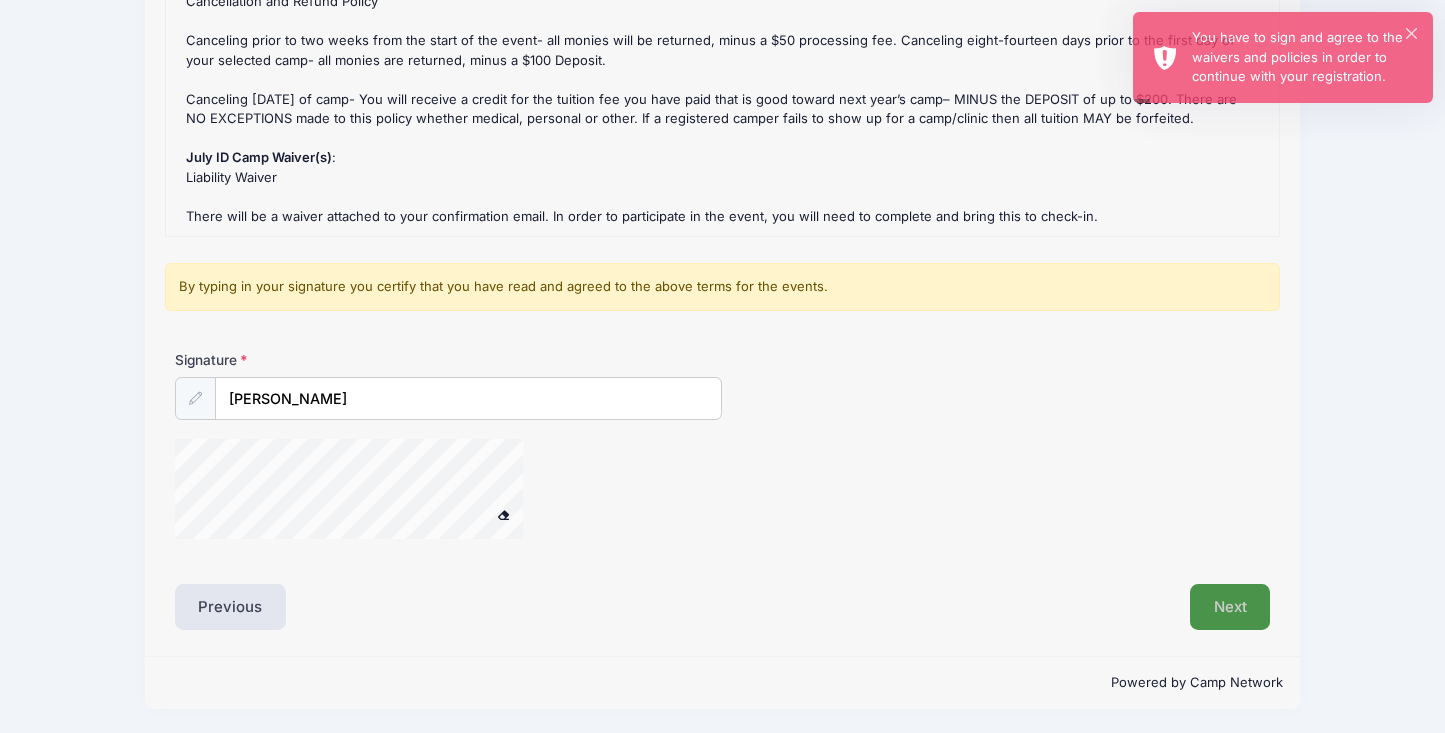 click on "Next" at bounding box center (1230, 607) 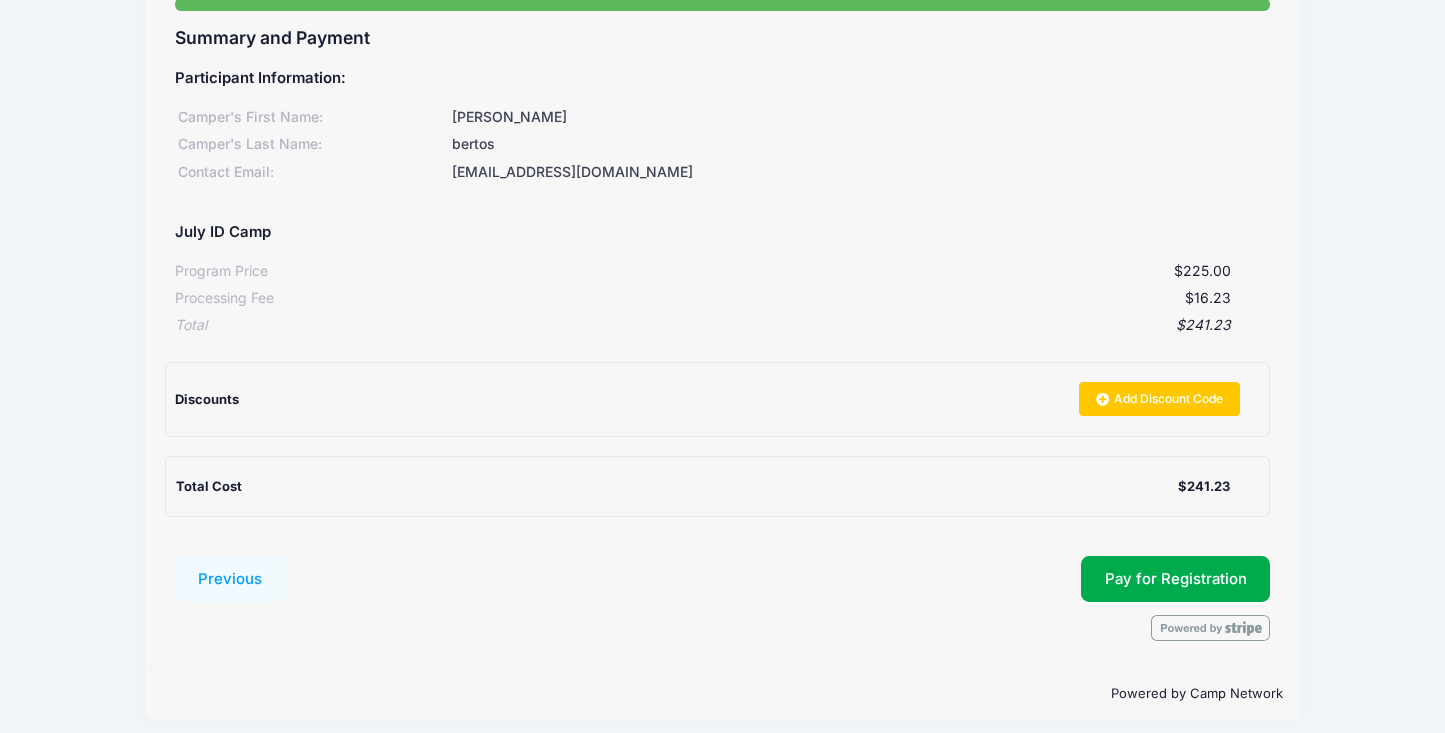 scroll, scrollTop: 182, scrollLeft: 0, axis: vertical 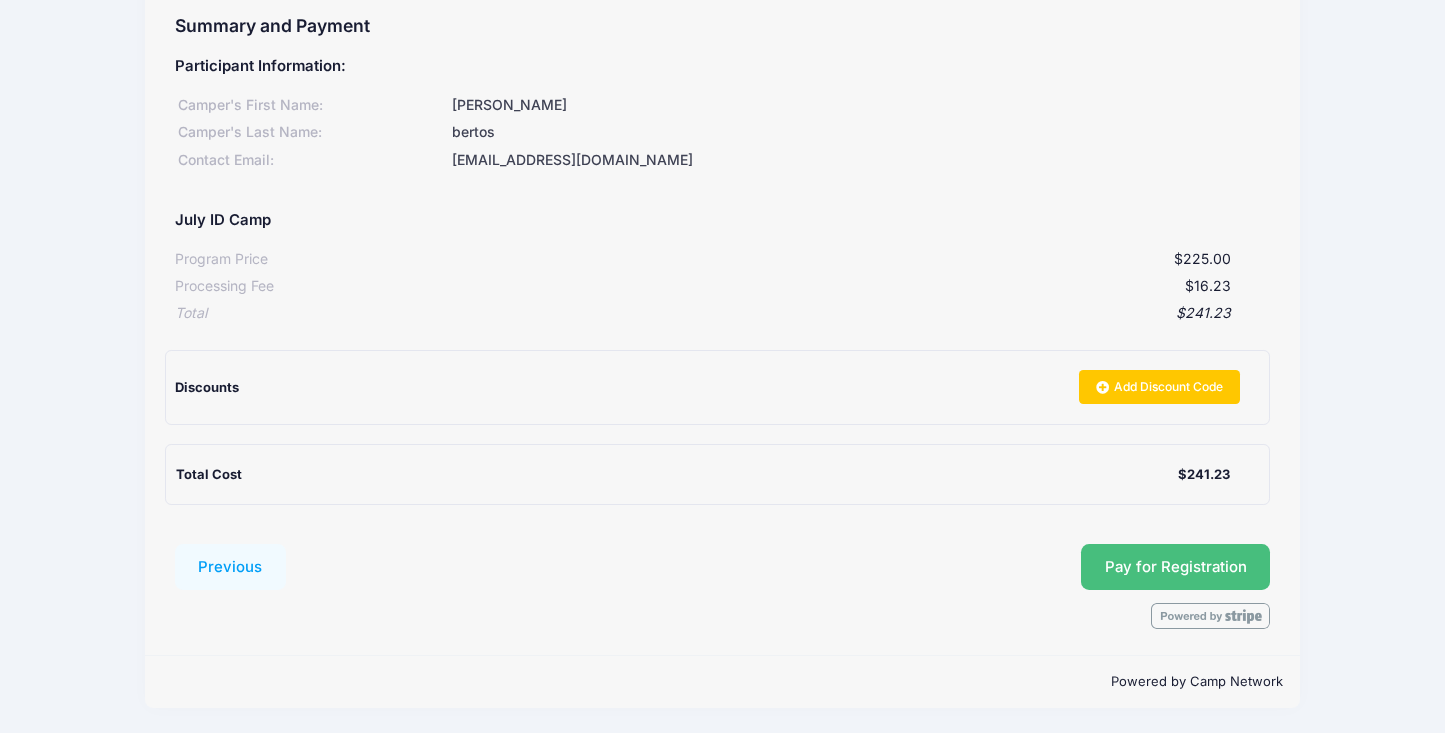 click on "Pay for Registration" at bounding box center (1176, 567) 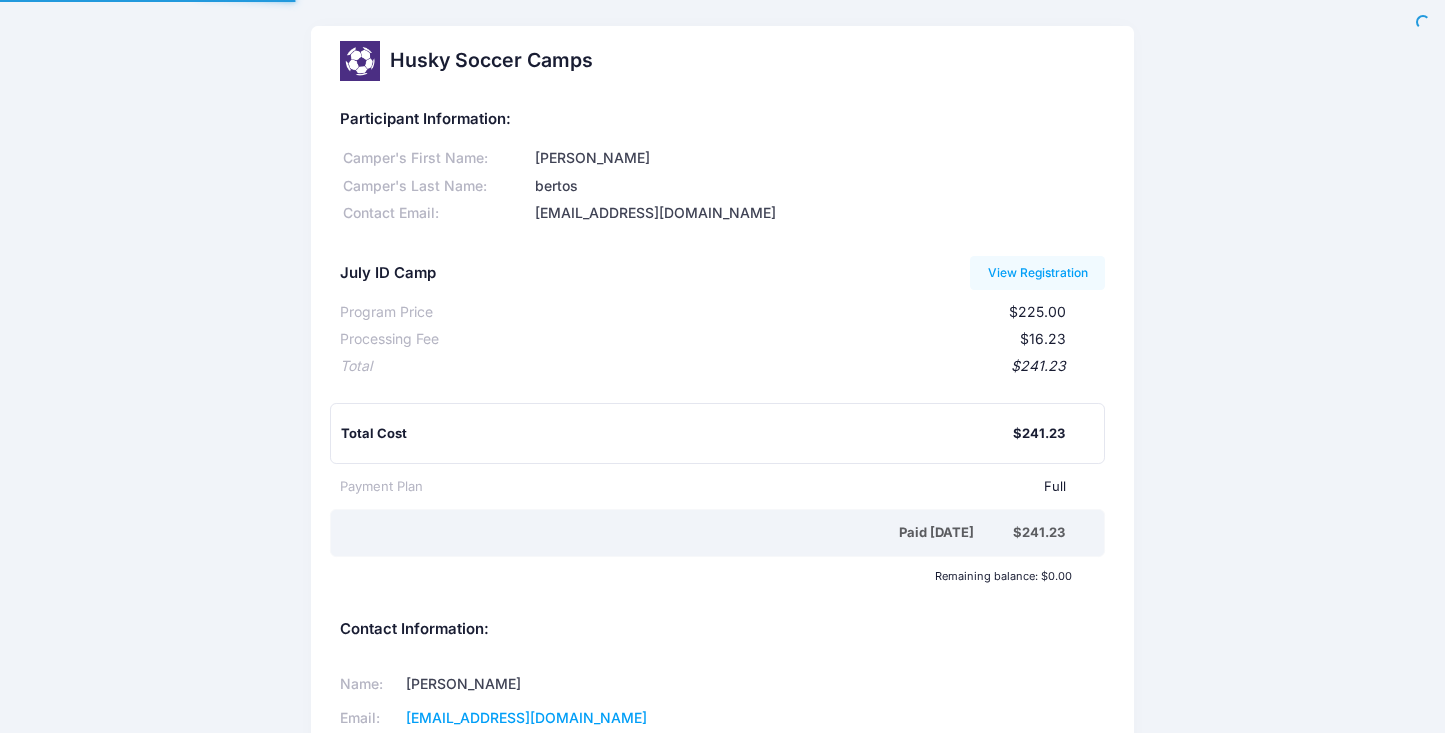 scroll, scrollTop: 0, scrollLeft: 0, axis: both 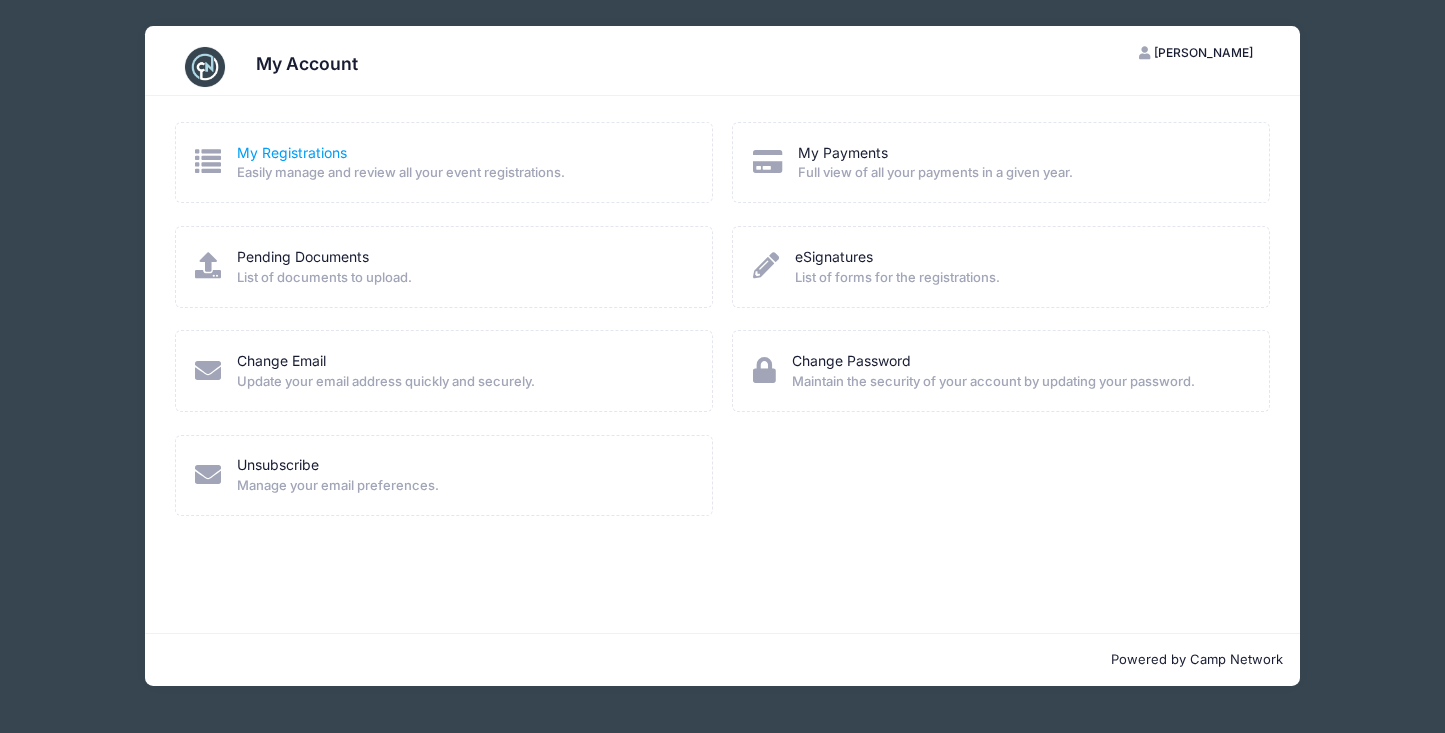 click on "My Registrations" at bounding box center (292, 152) 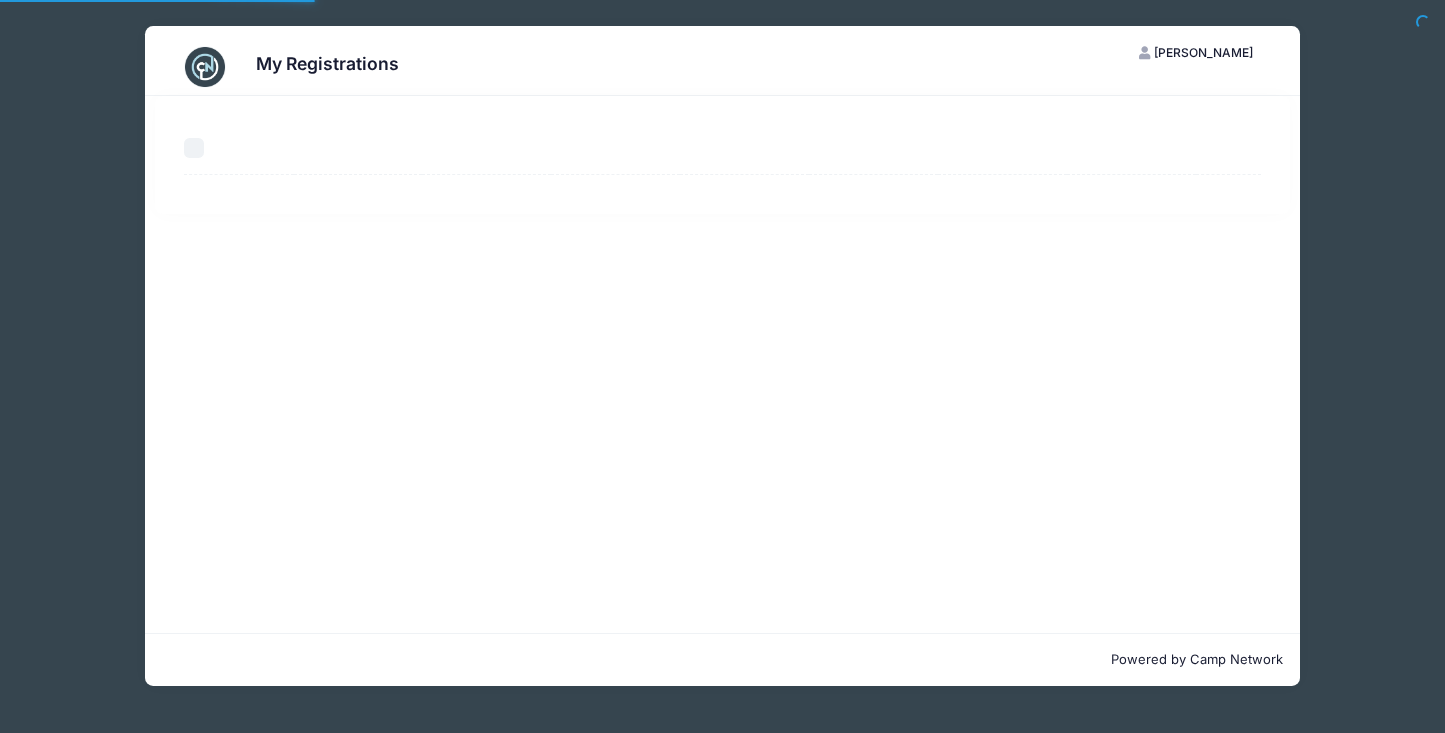 scroll, scrollTop: 0, scrollLeft: 0, axis: both 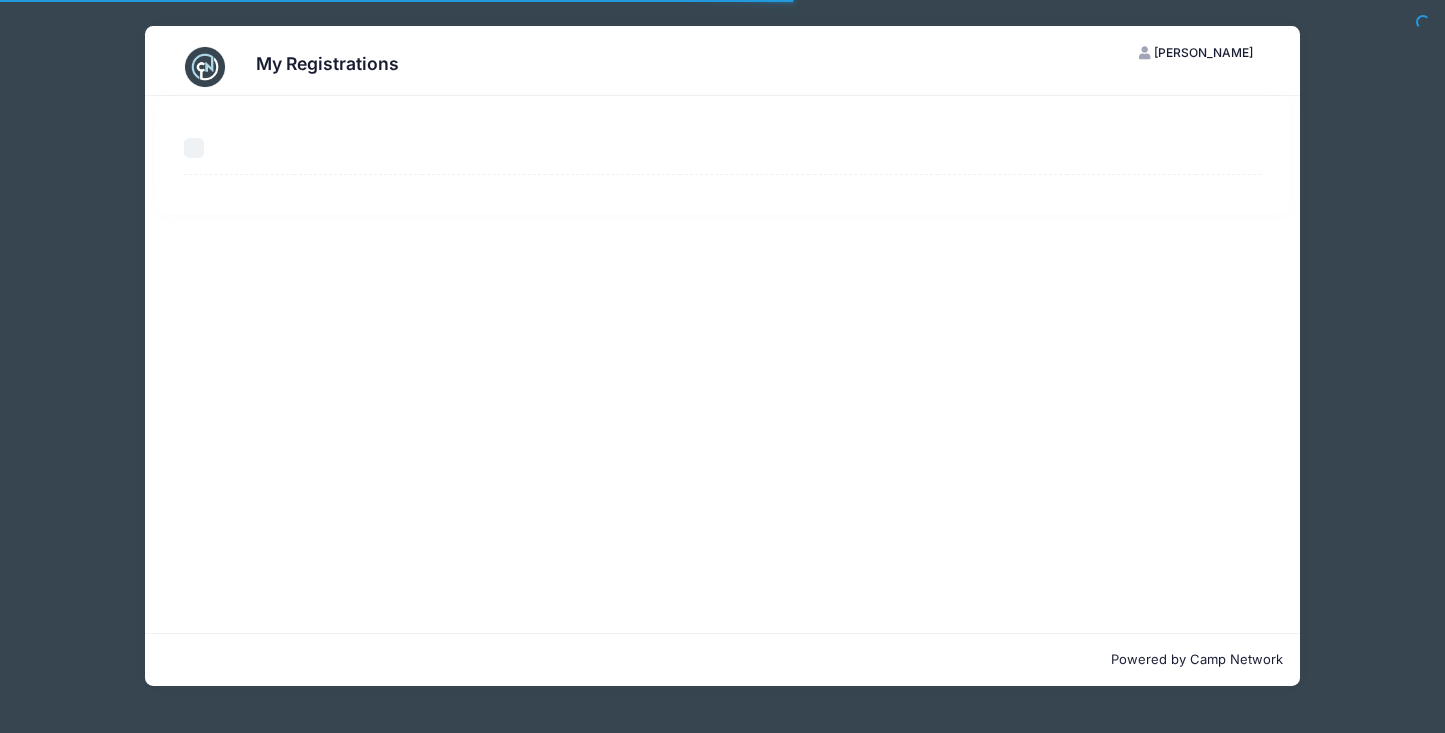 select on "50" 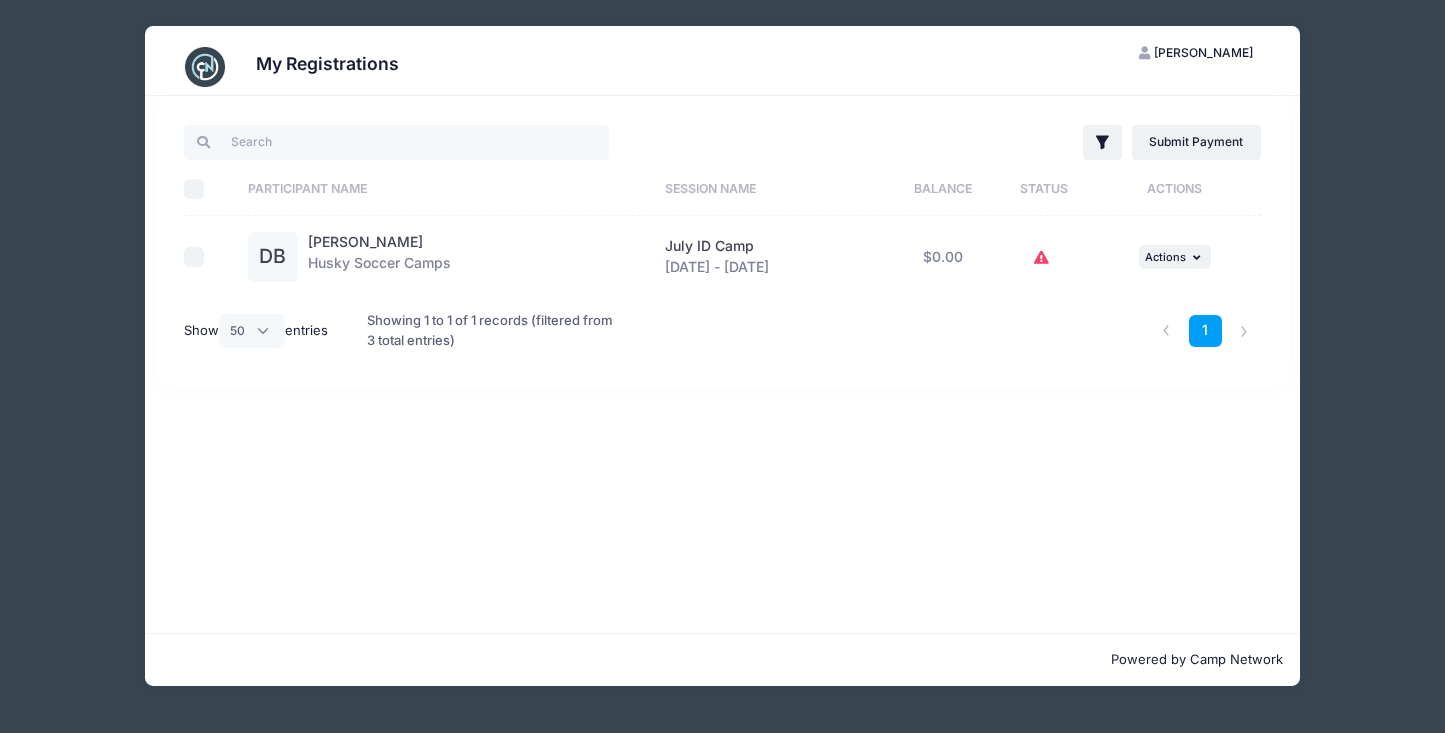 click 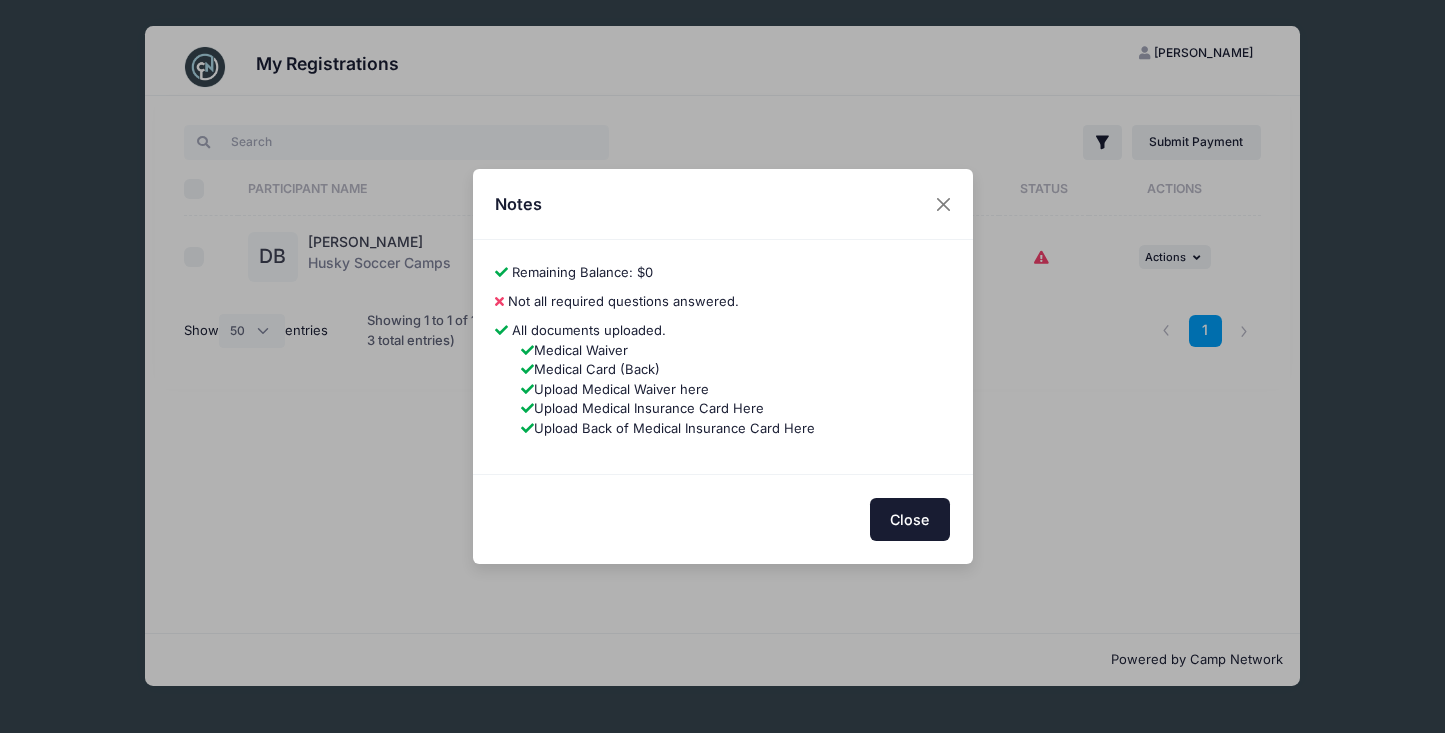 click on "Close" at bounding box center (910, 519) 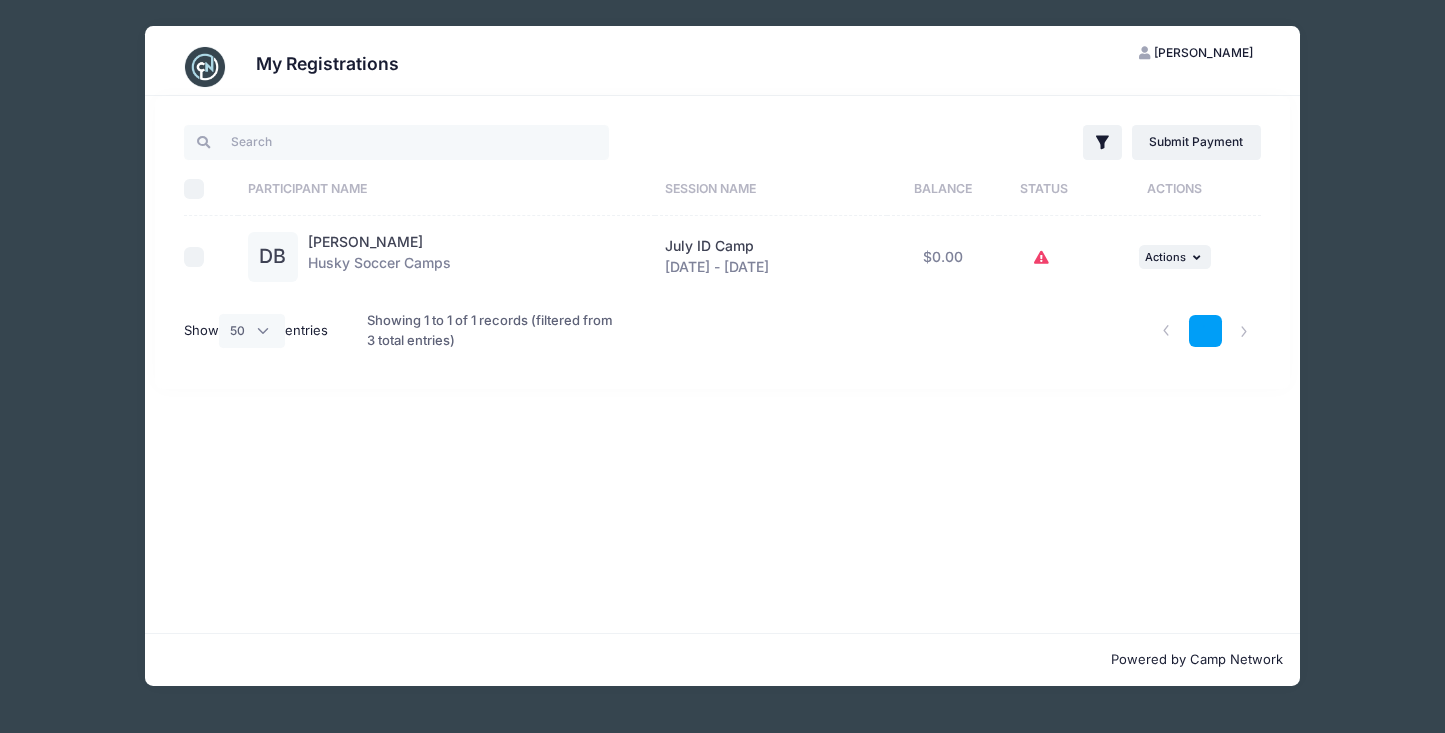 click on "1" at bounding box center [1205, 331] 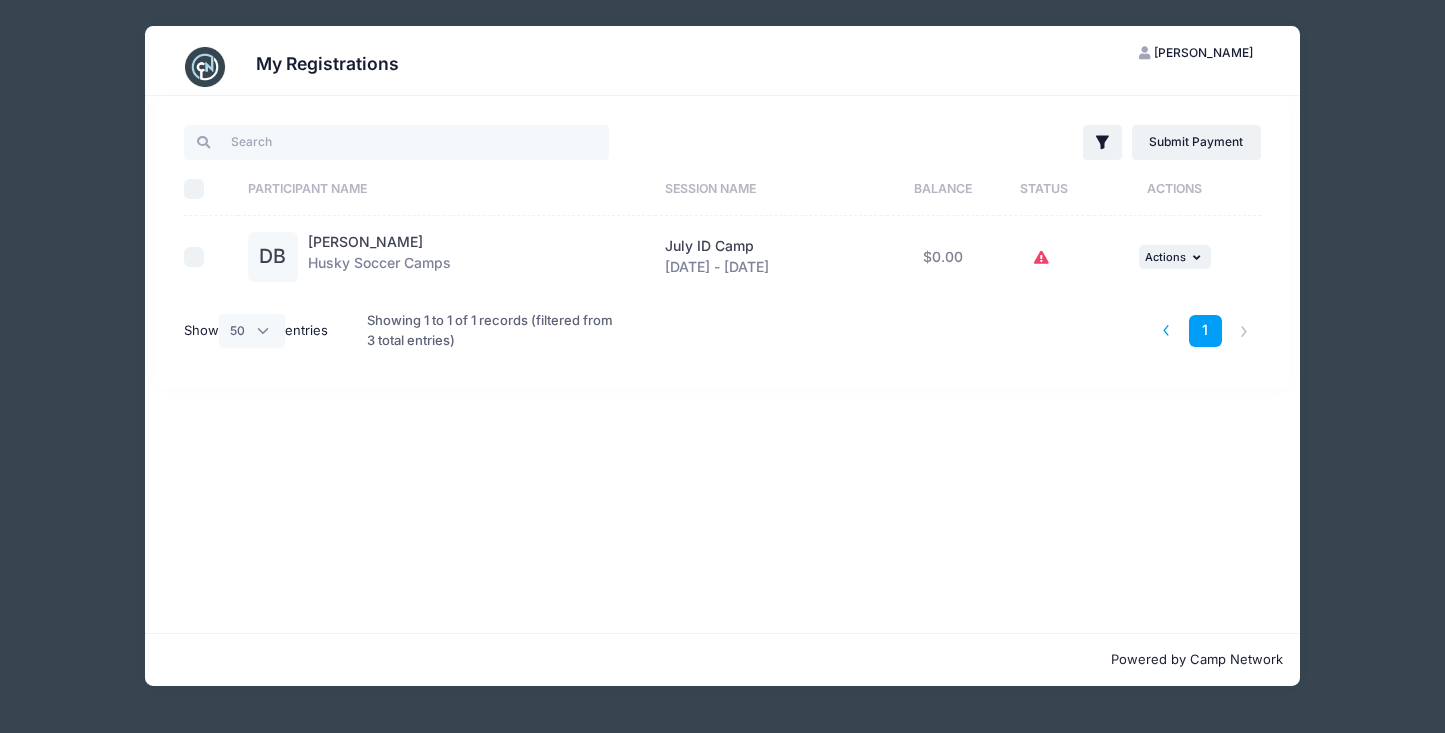 click at bounding box center [1166, 331] 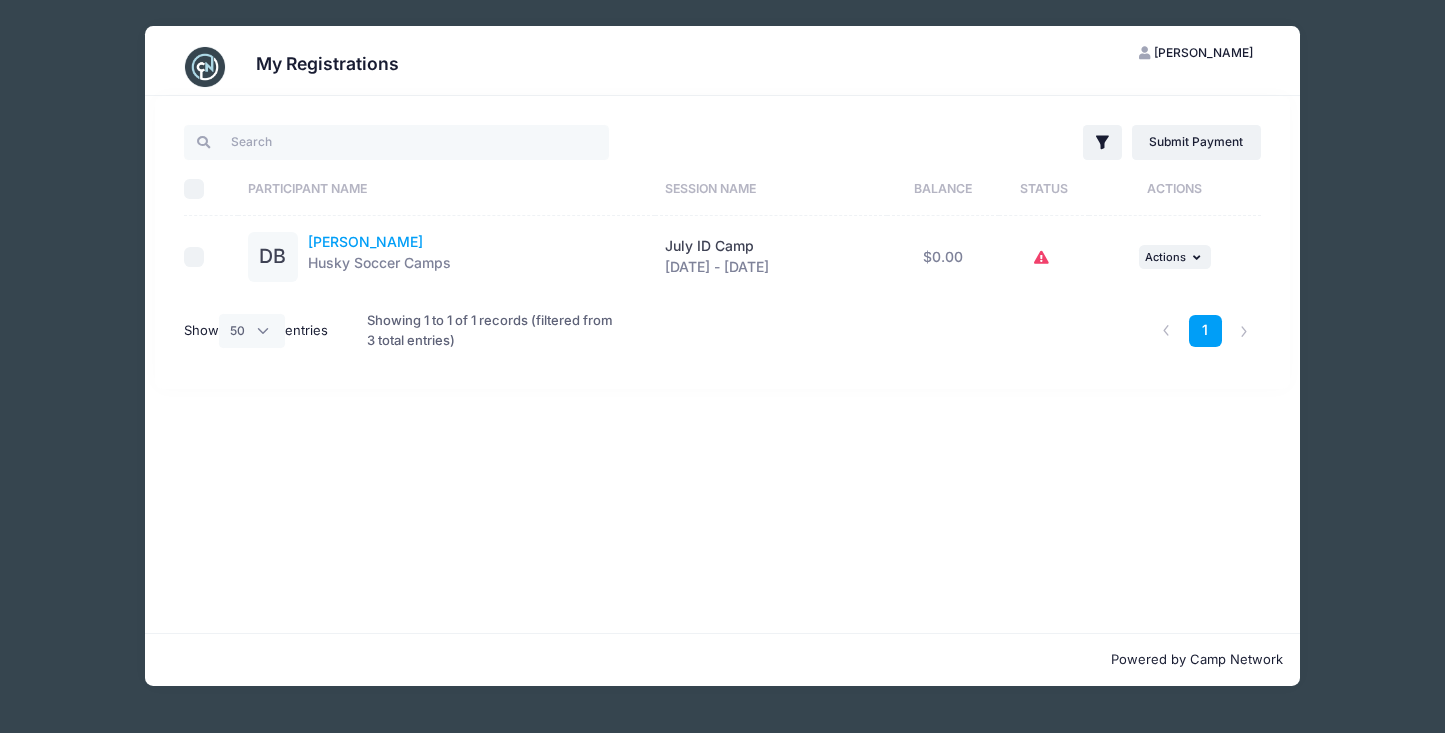 click on "[PERSON_NAME]" at bounding box center (365, 241) 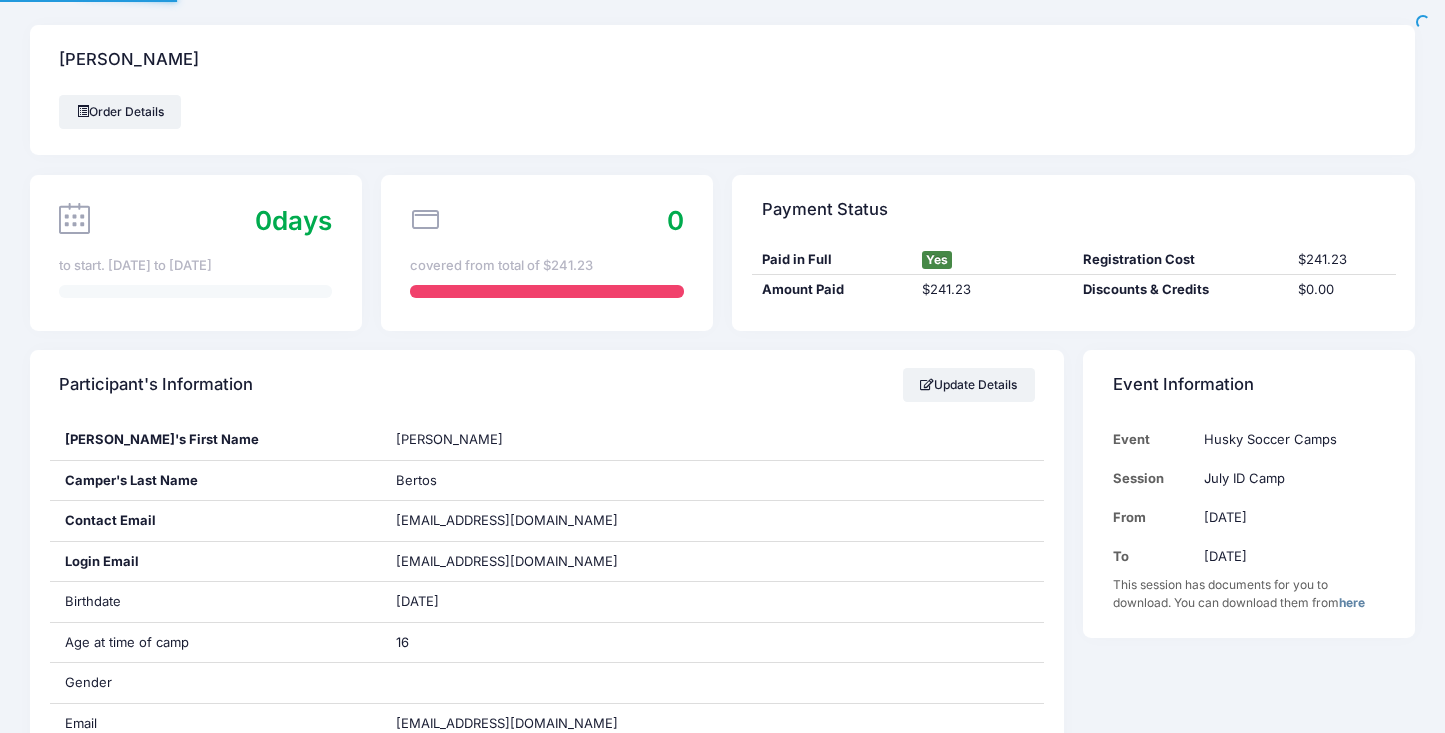scroll, scrollTop: 0, scrollLeft: 0, axis: both 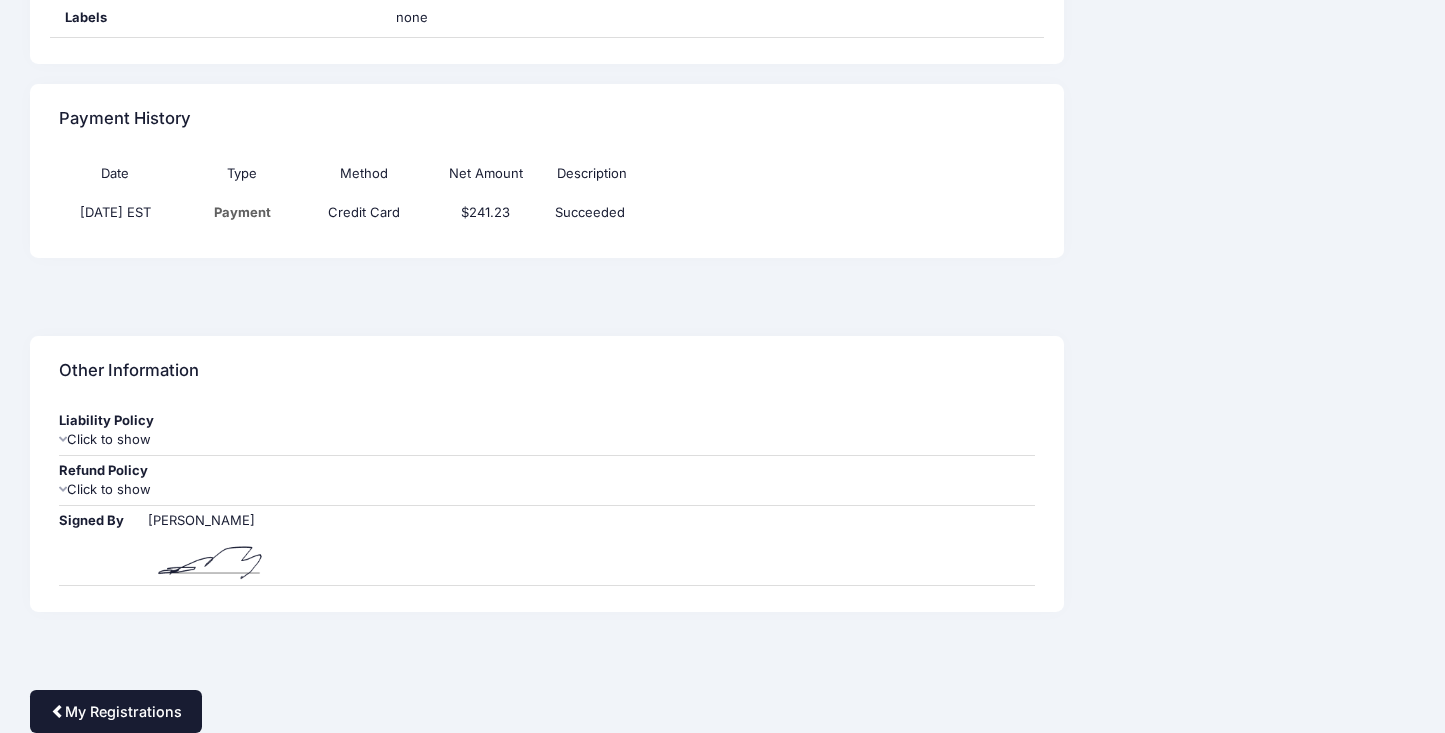 click at bounding box center [58, 711] 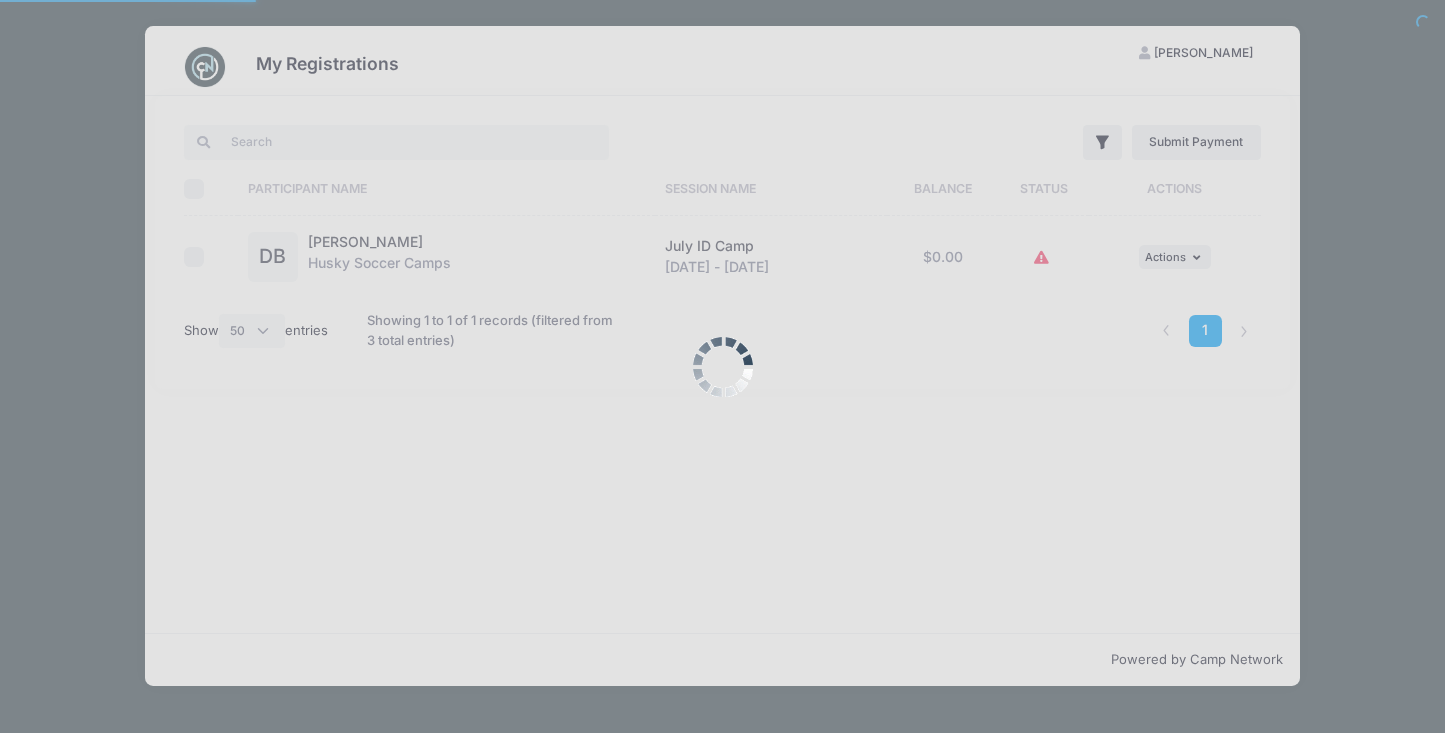 select on "50" 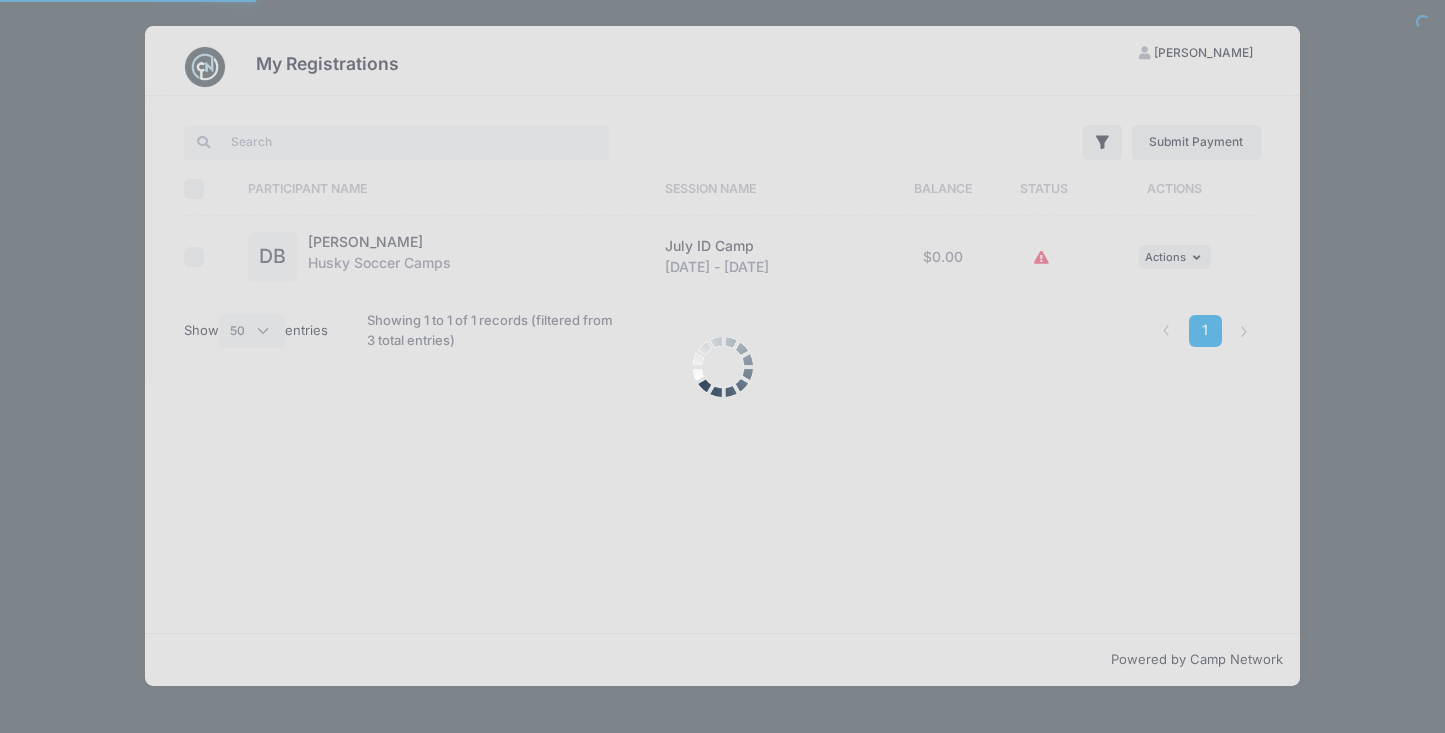scroll, scrollTop: 0, scrollLeft: 0, axis: both 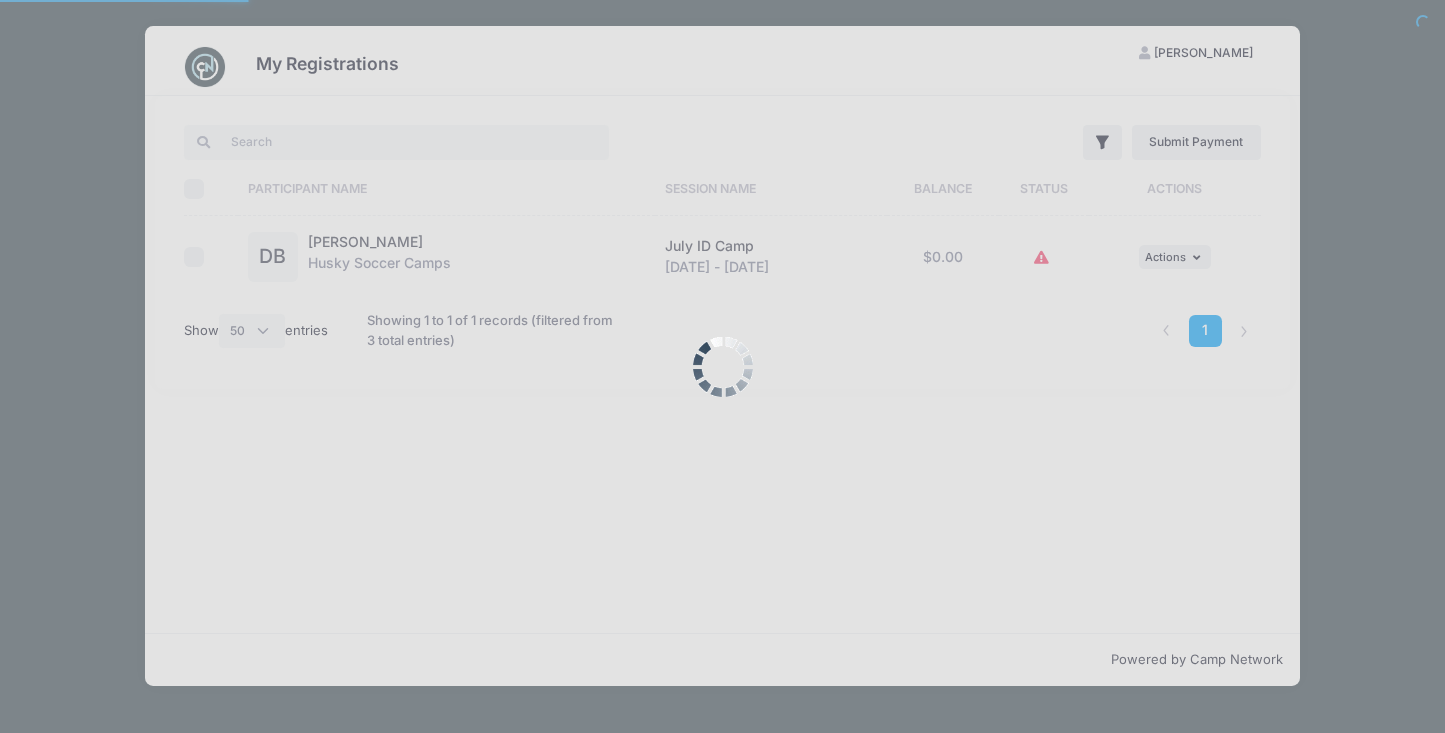 select on "50" 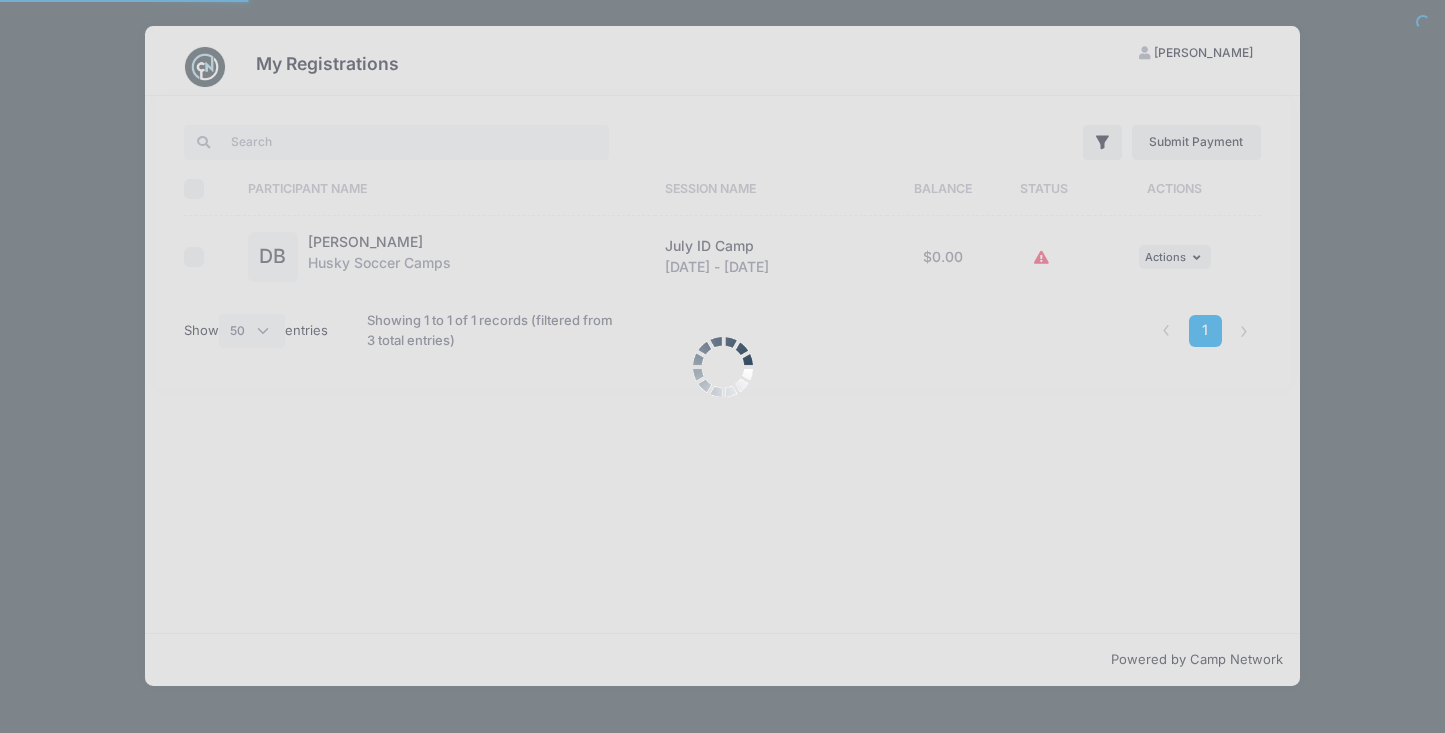 scroll, scrollTop: 0, scrollLeft: 0, axis: both 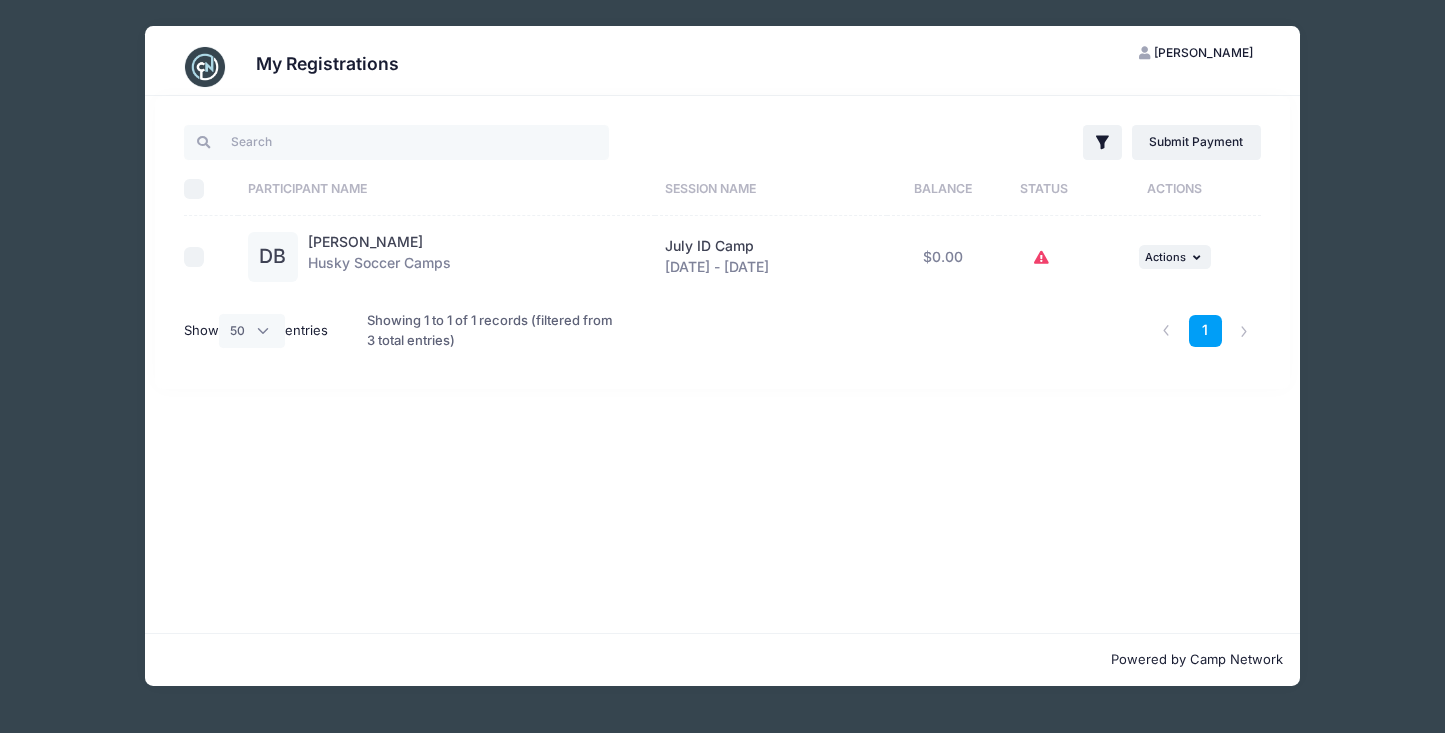 click 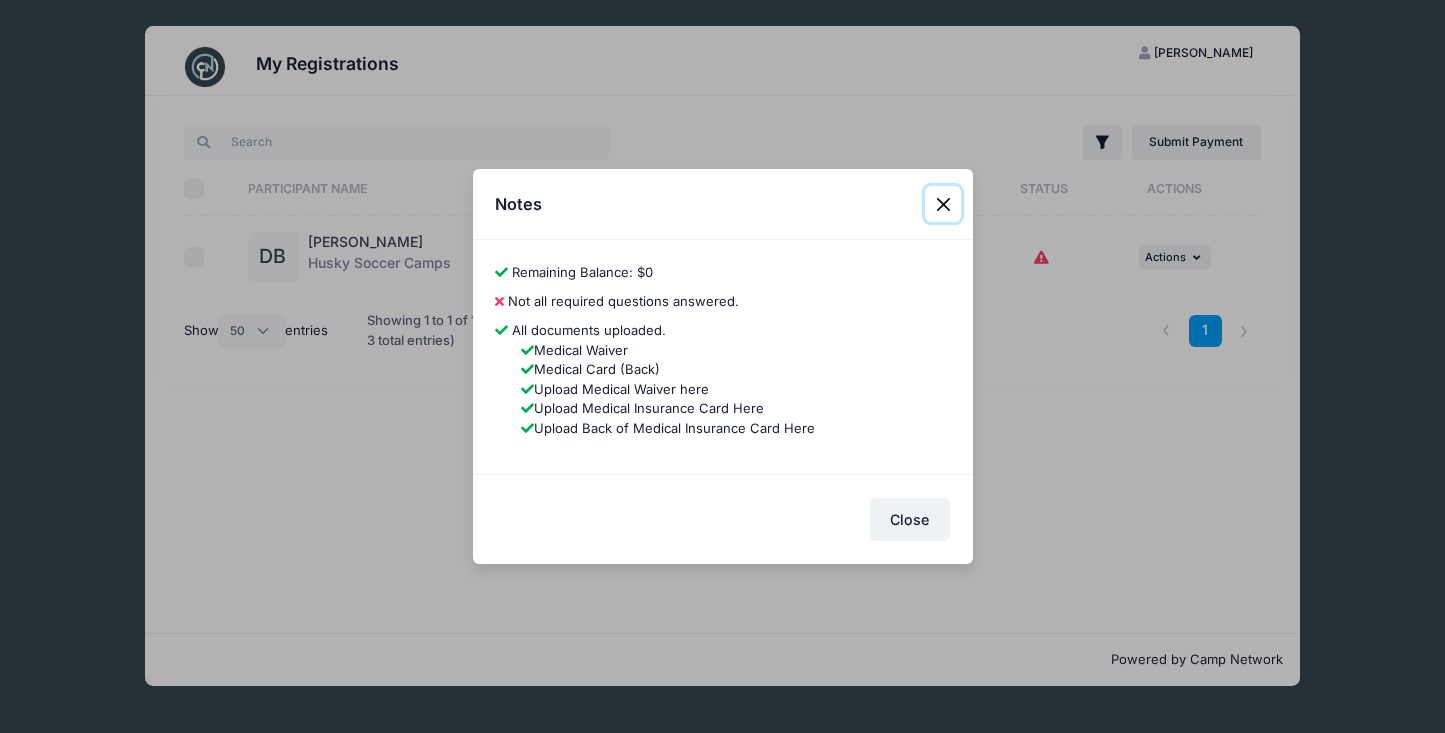 click at bounding box center [943, 204] 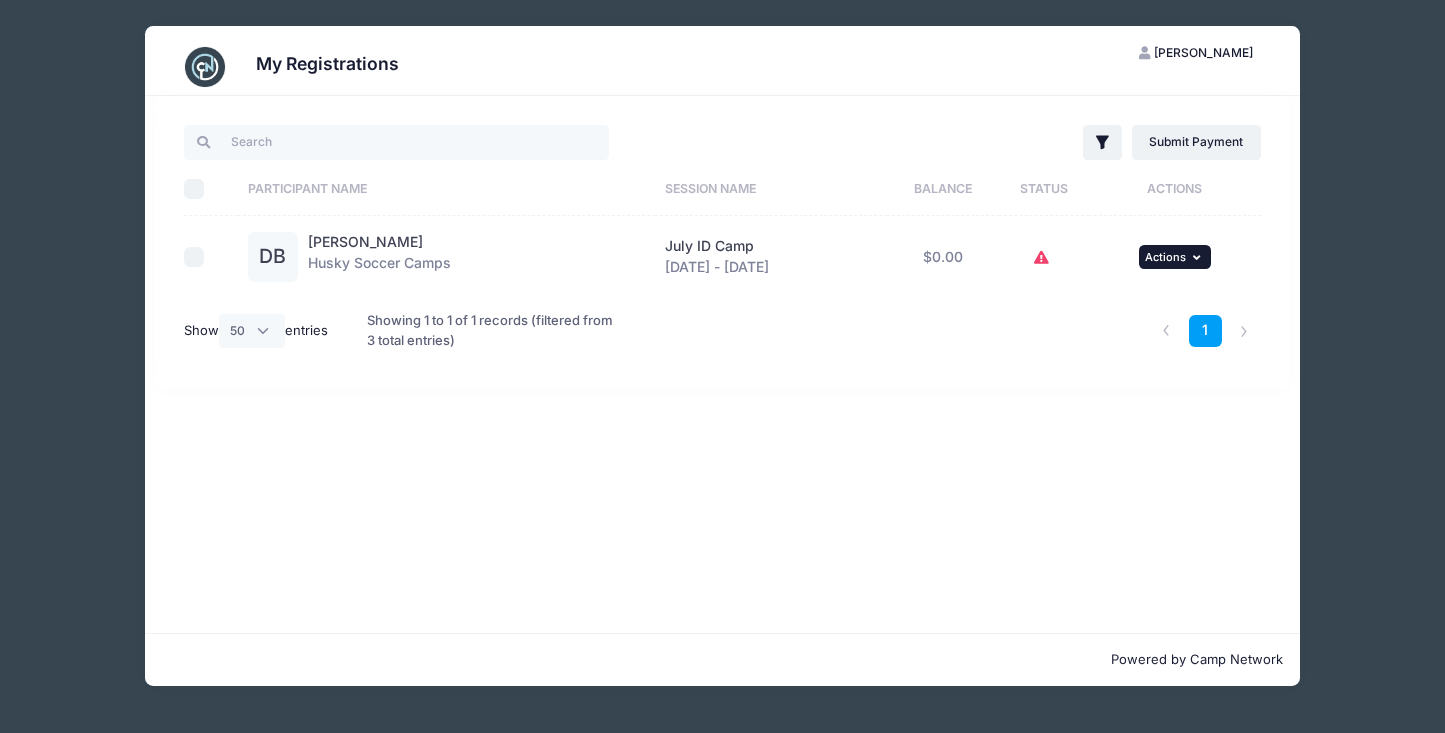 click at bounding box center (1199, 257) 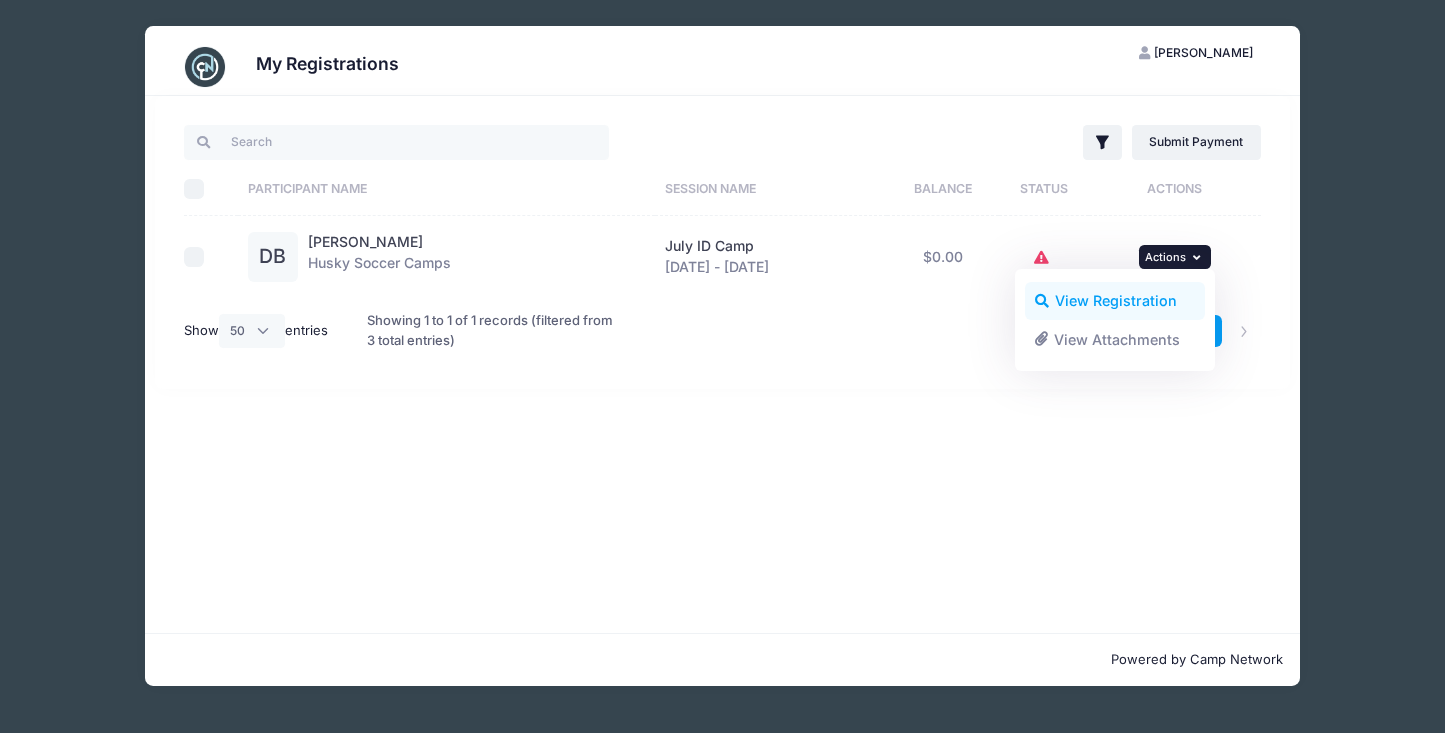 click on "View Registration" at bounding box center (1115, 301) 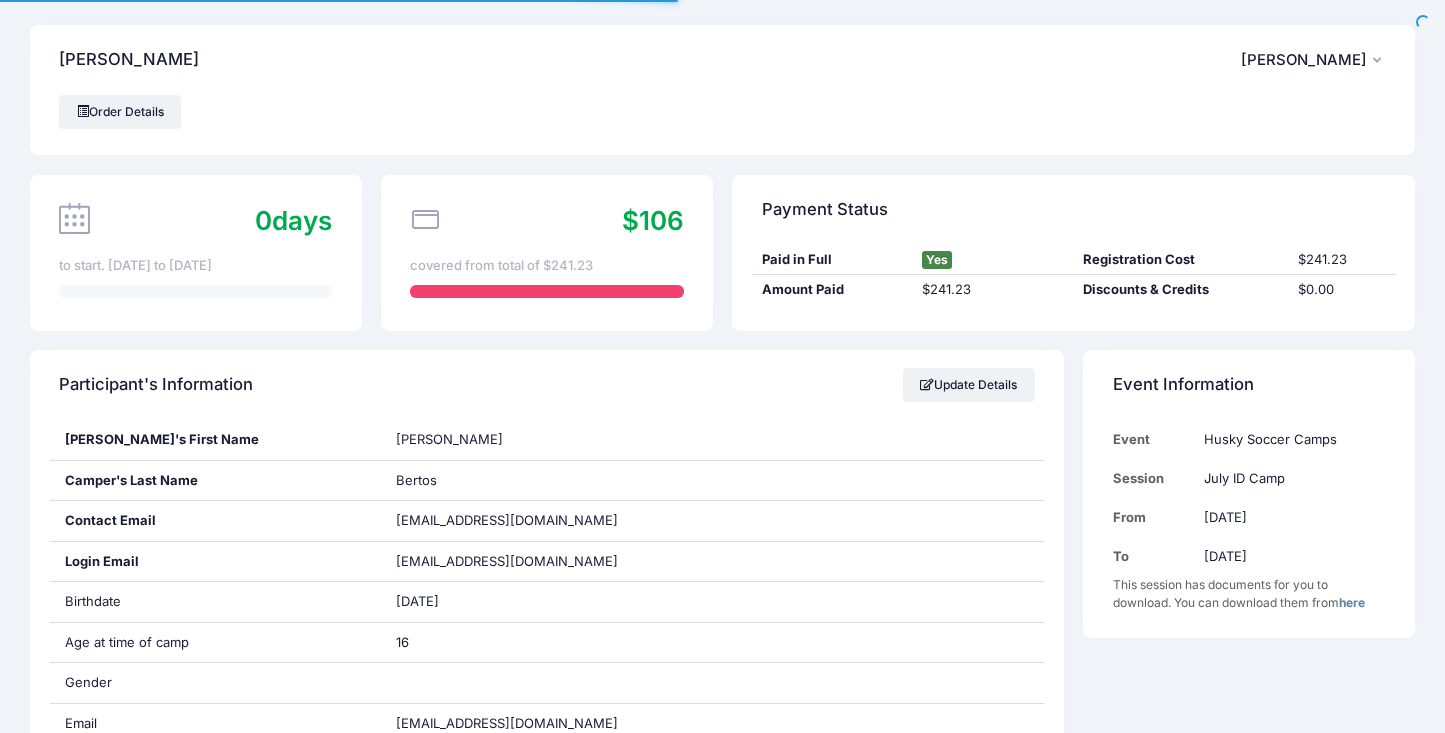 scroll, scrollTop: 0, scrollLeft: 0, axis: both 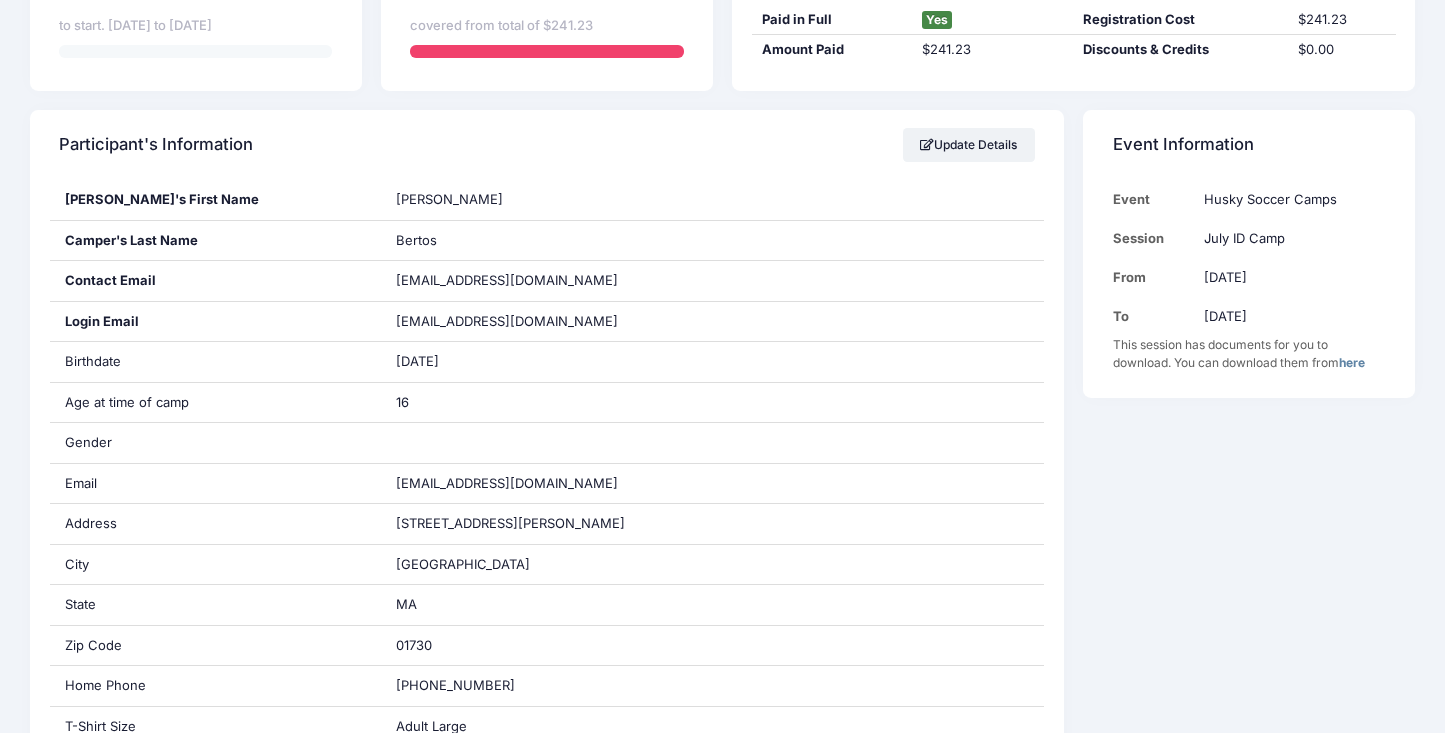 click on "Update Details" at bounding box center (969, 145) 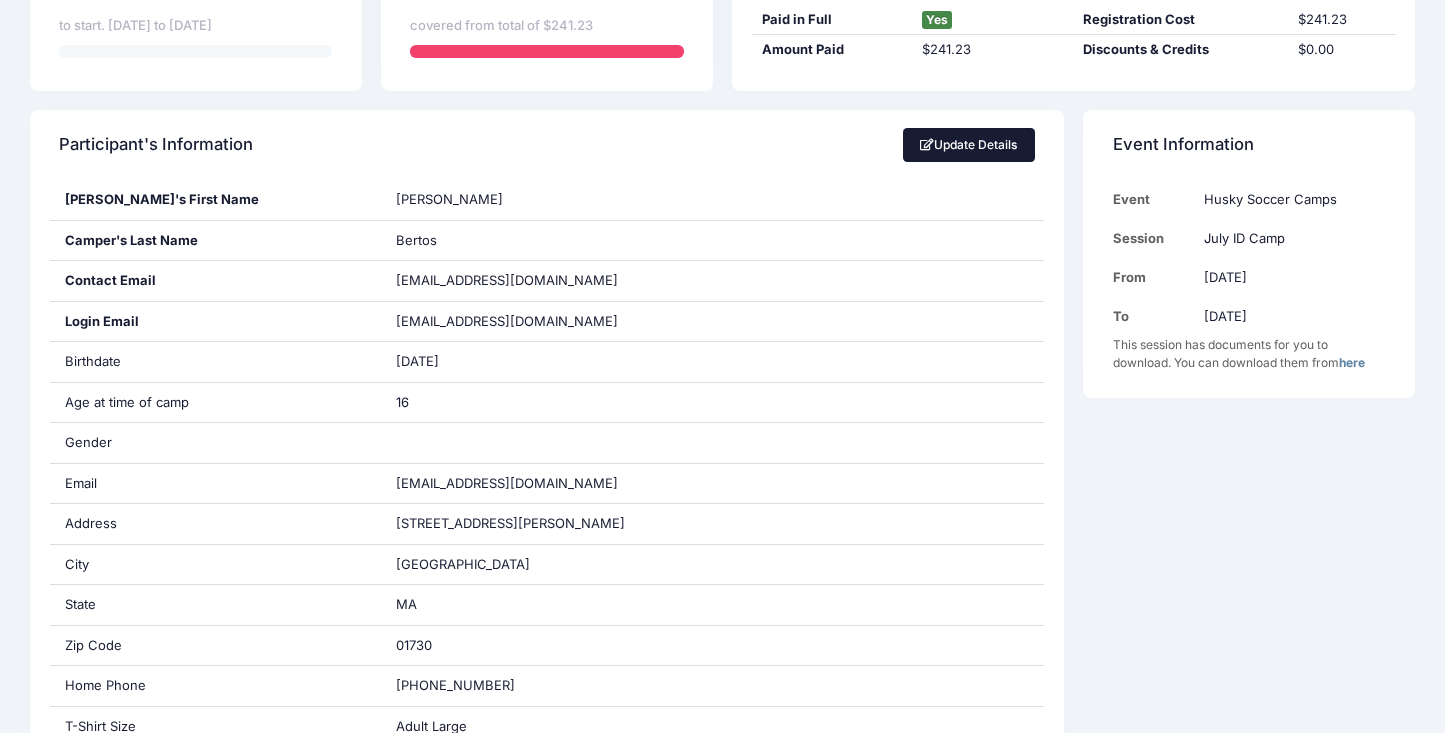 click on "Update Details" at bounding box center (969, 145) 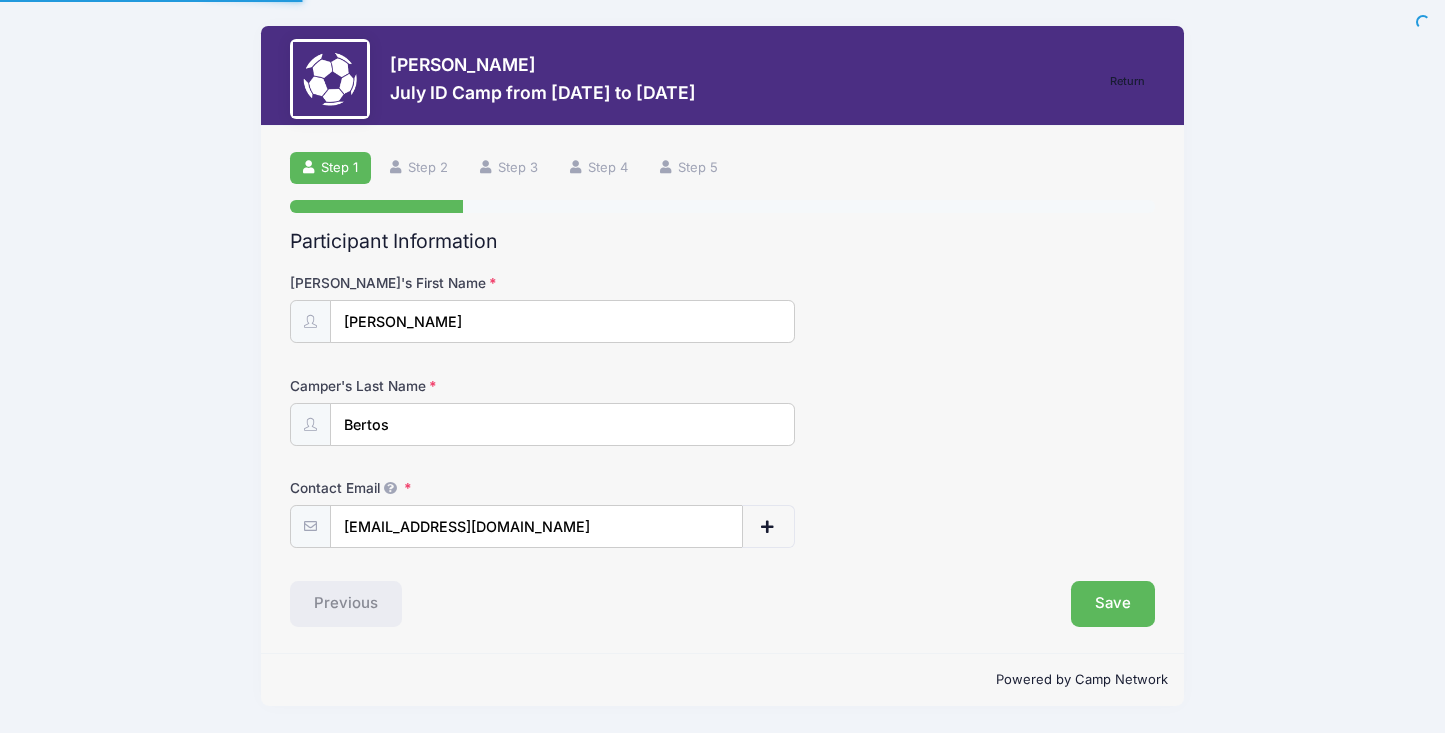 select on "MA" 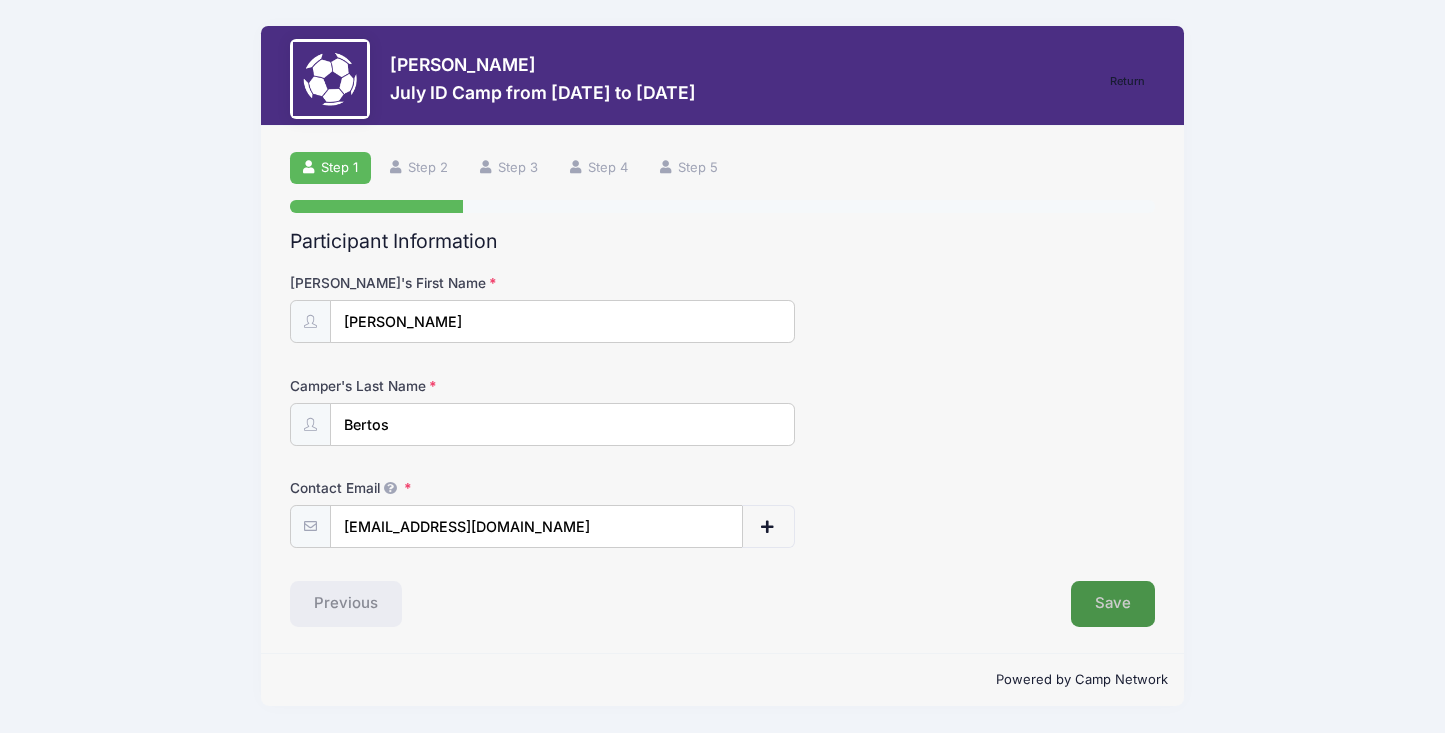 click on "Save" at bounding box center (1113, 604) 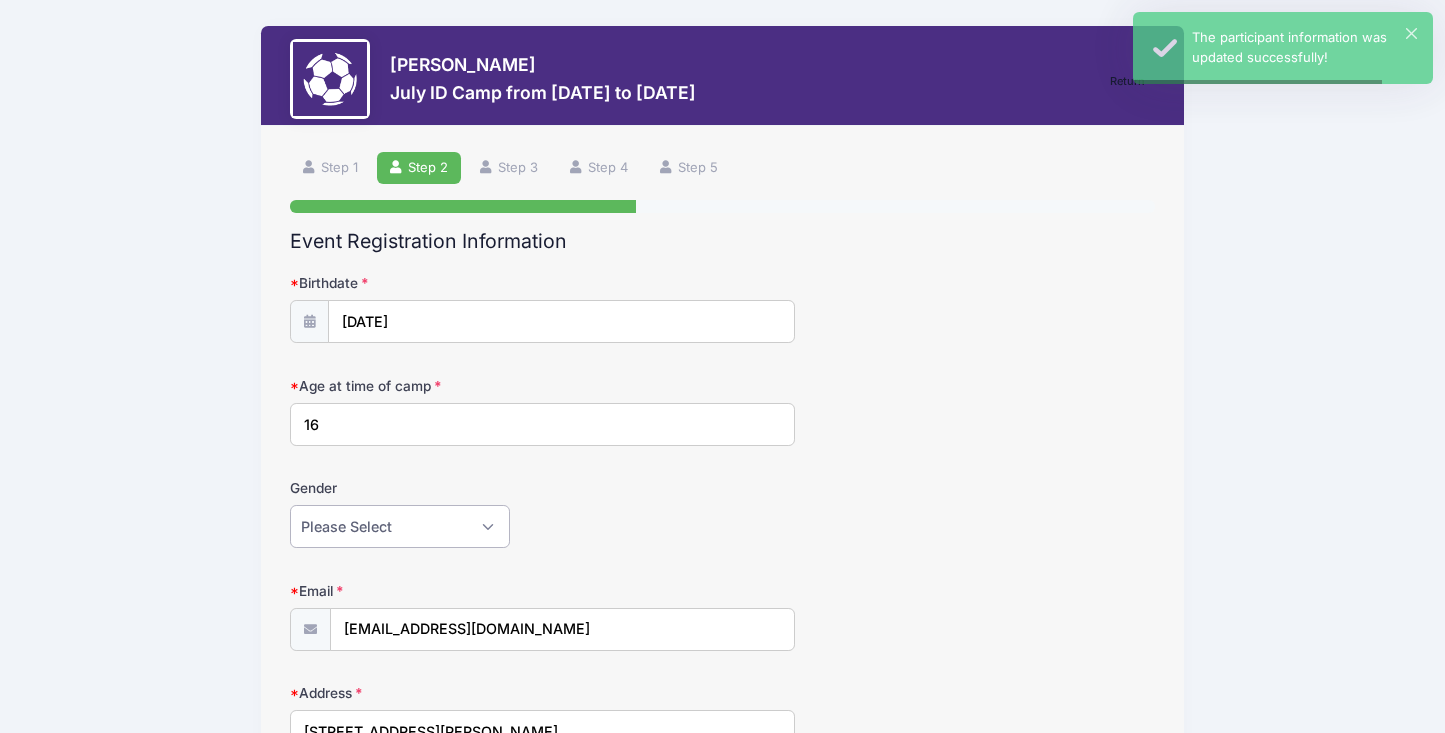 click on "Please Select Female
Male" at bounding box center [400, 526] 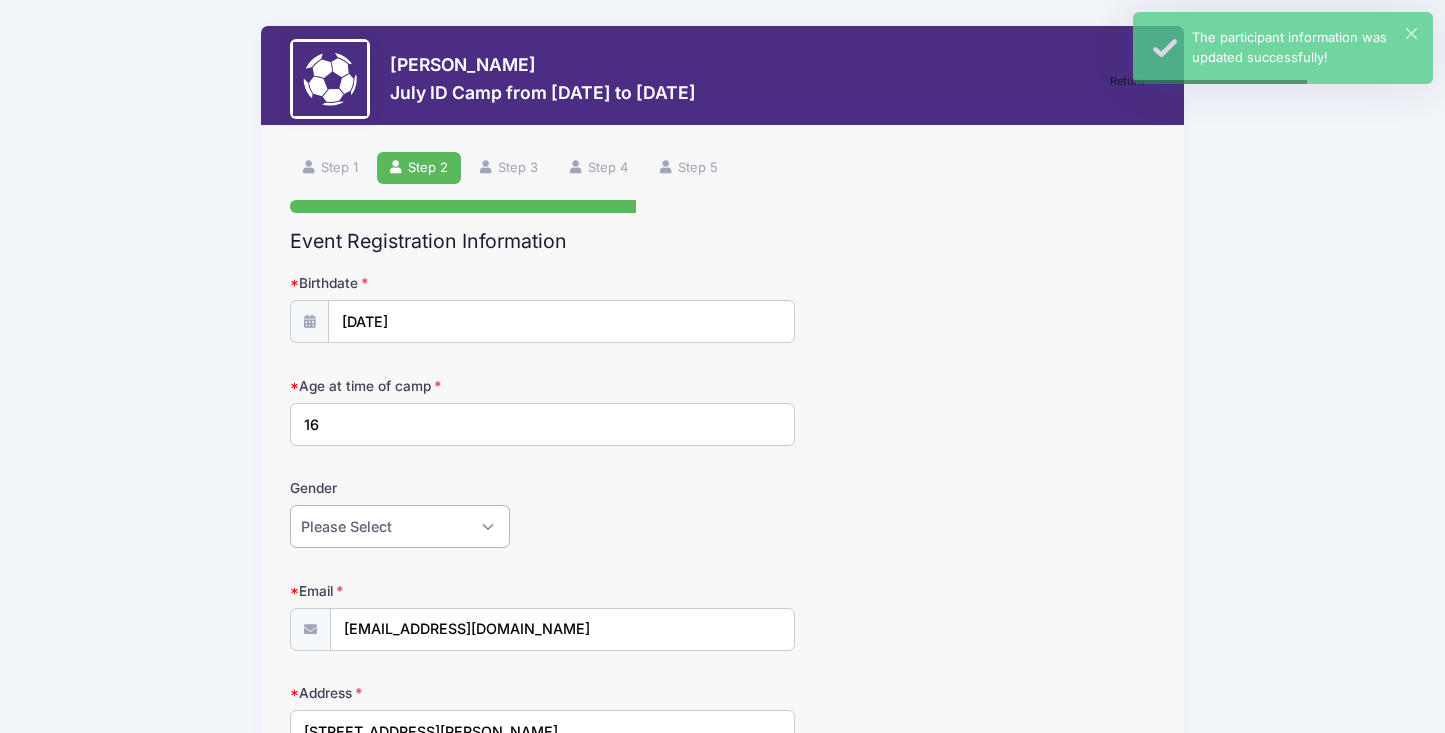 select on "[DEMOGRAPHIC_DATA]" 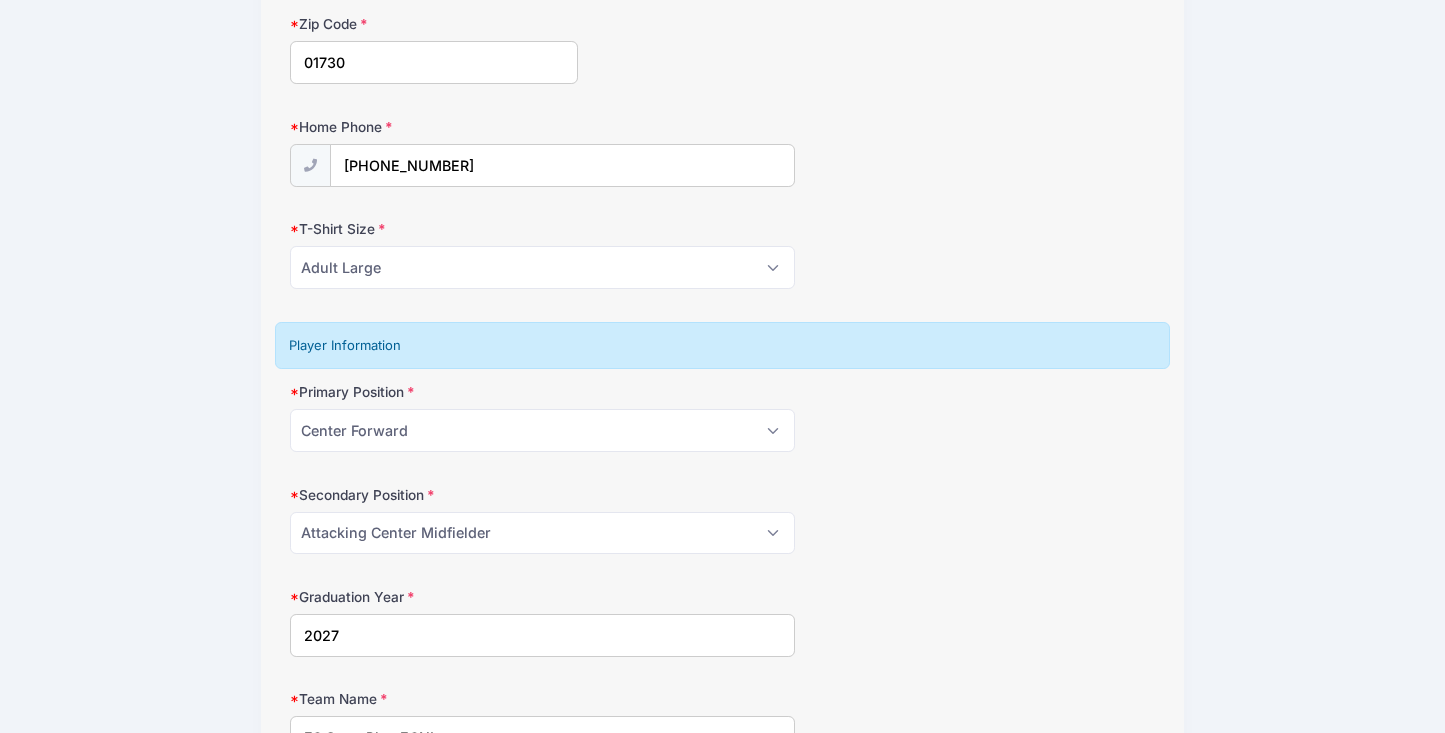 scroll, scrollTop: 1492, scrollLeft: 0, axis: vertical 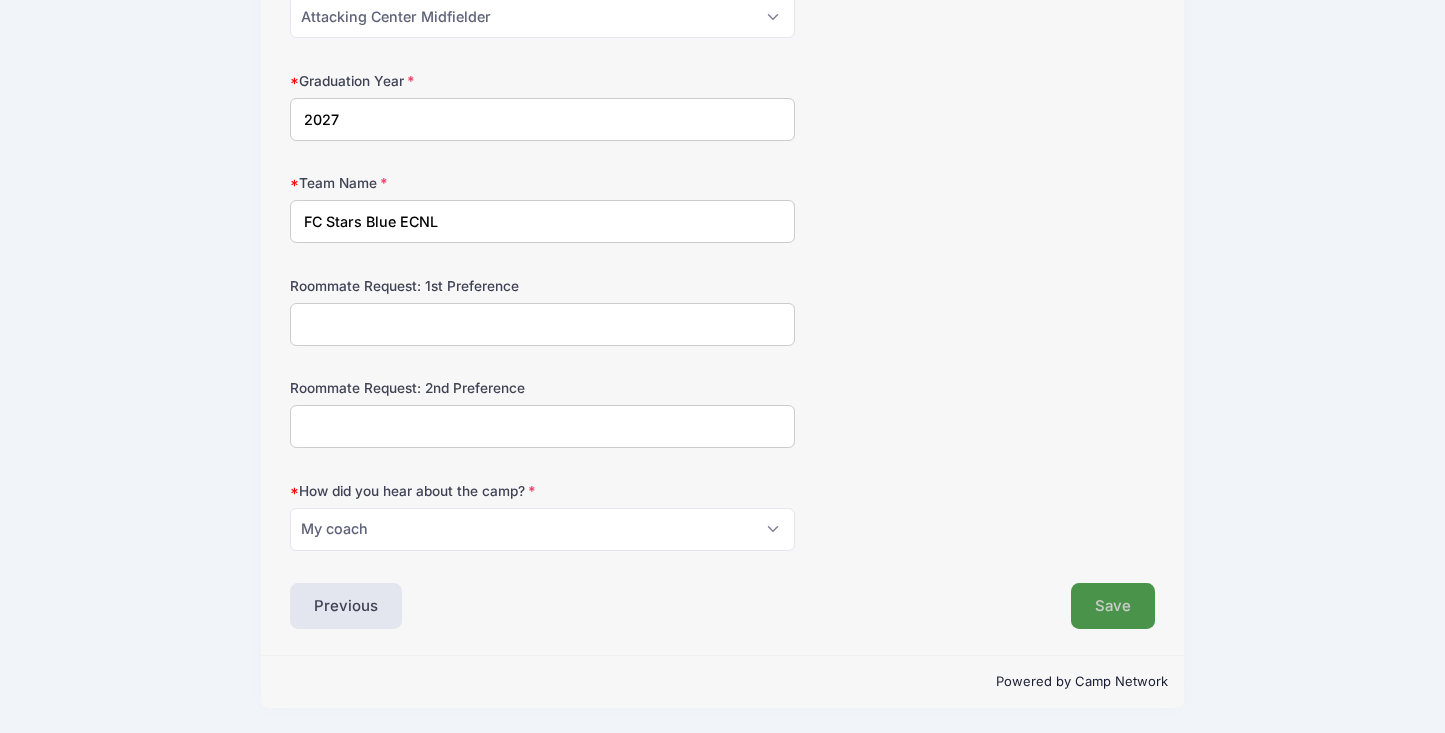click on "Save" at bounding box center [1113, 606] 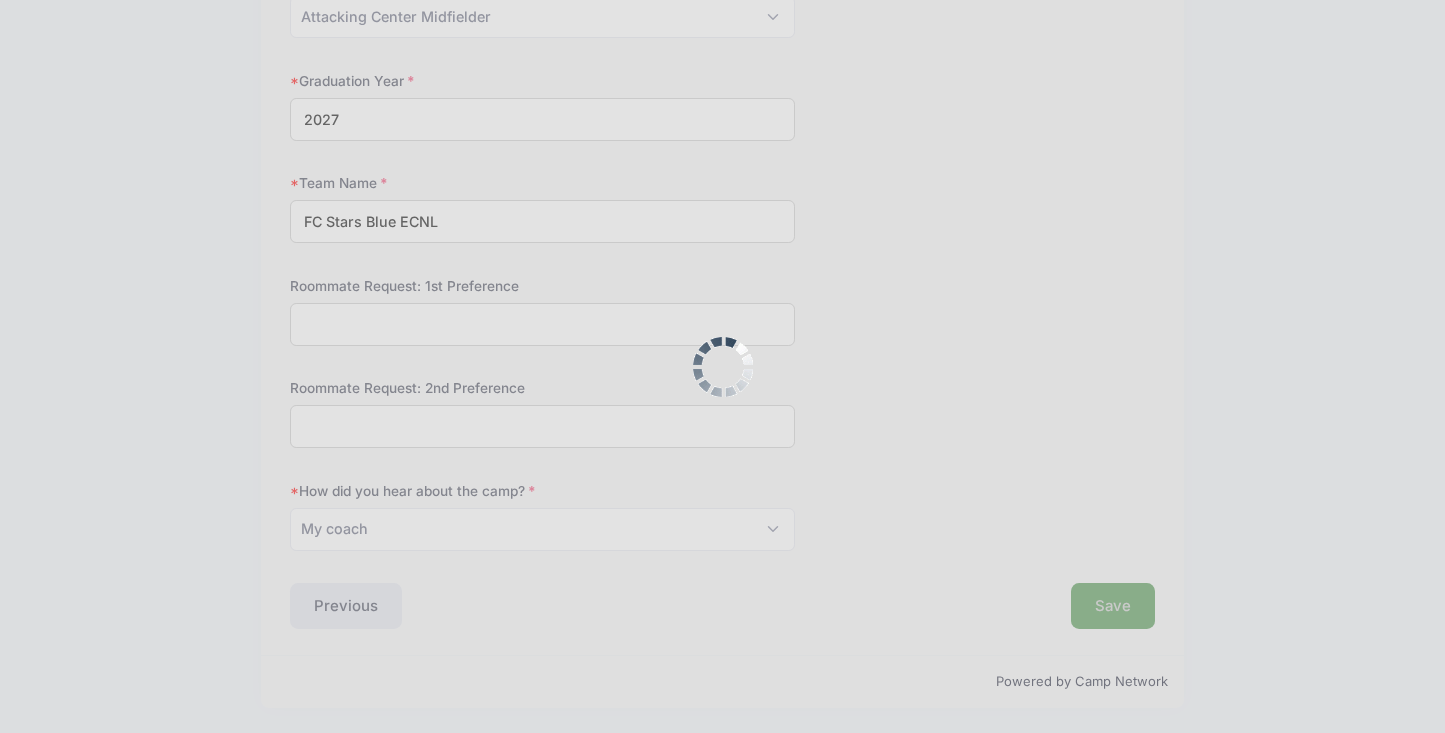 scroll, scrollTop: 0, scrollLeft: 0, axis: both 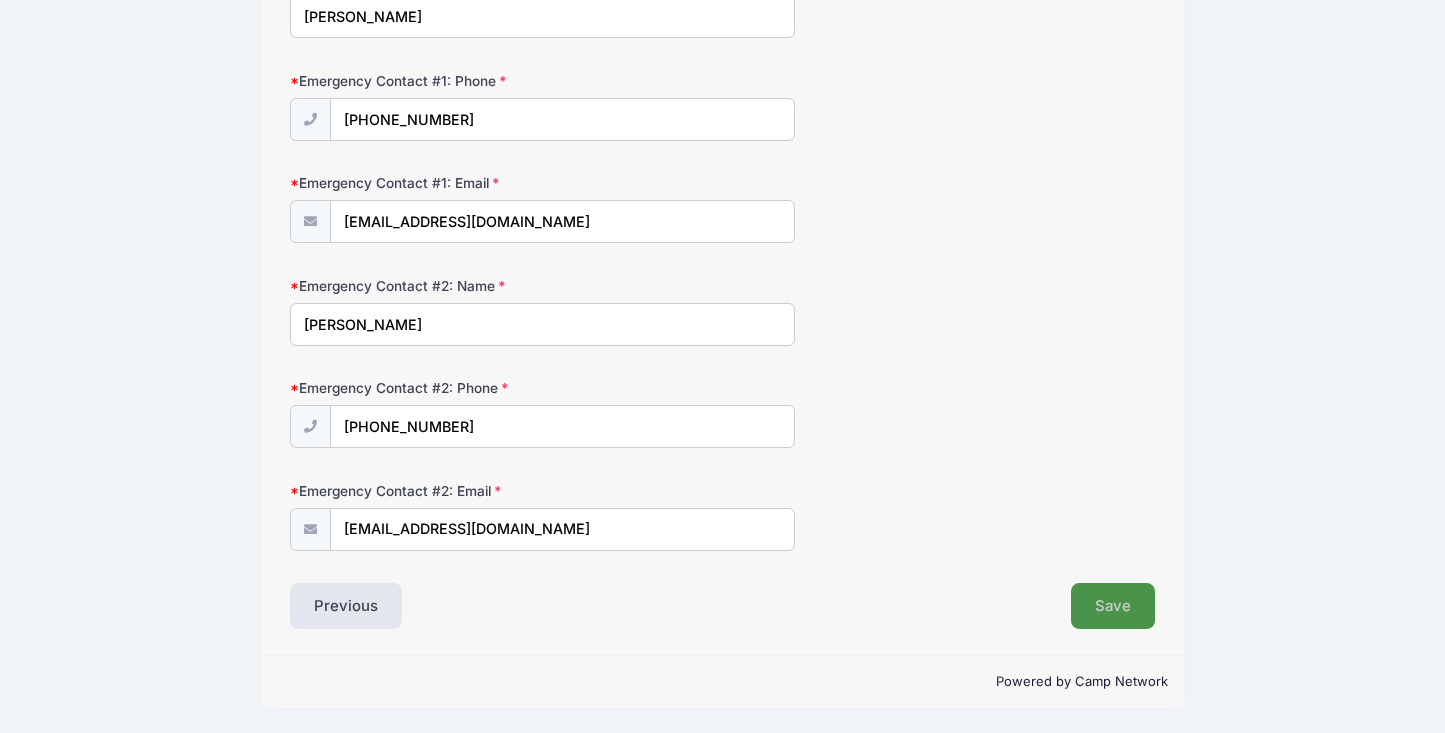 click on "Save" at bounding box center [1113, 606] 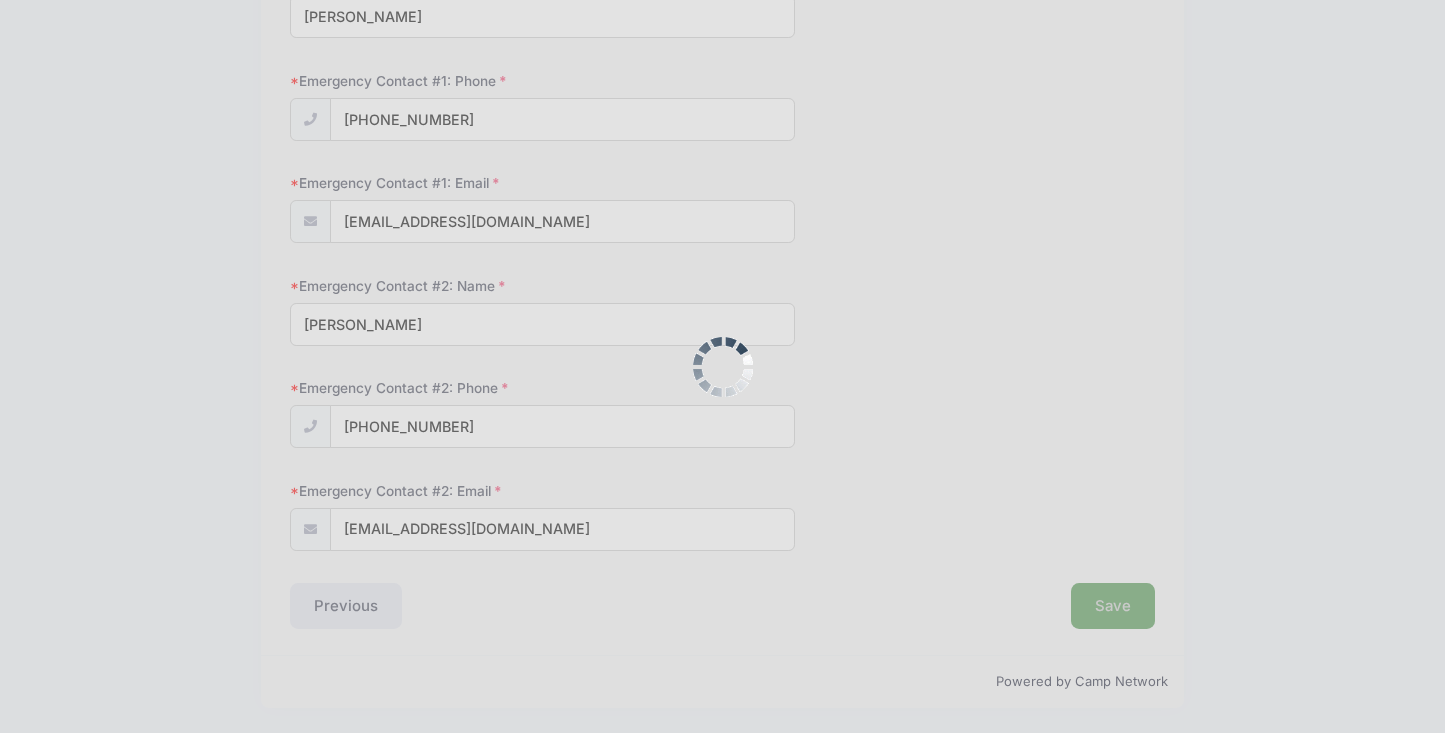 scroll, scrollTop: 238, scrollLeft: 0, axis: vertical 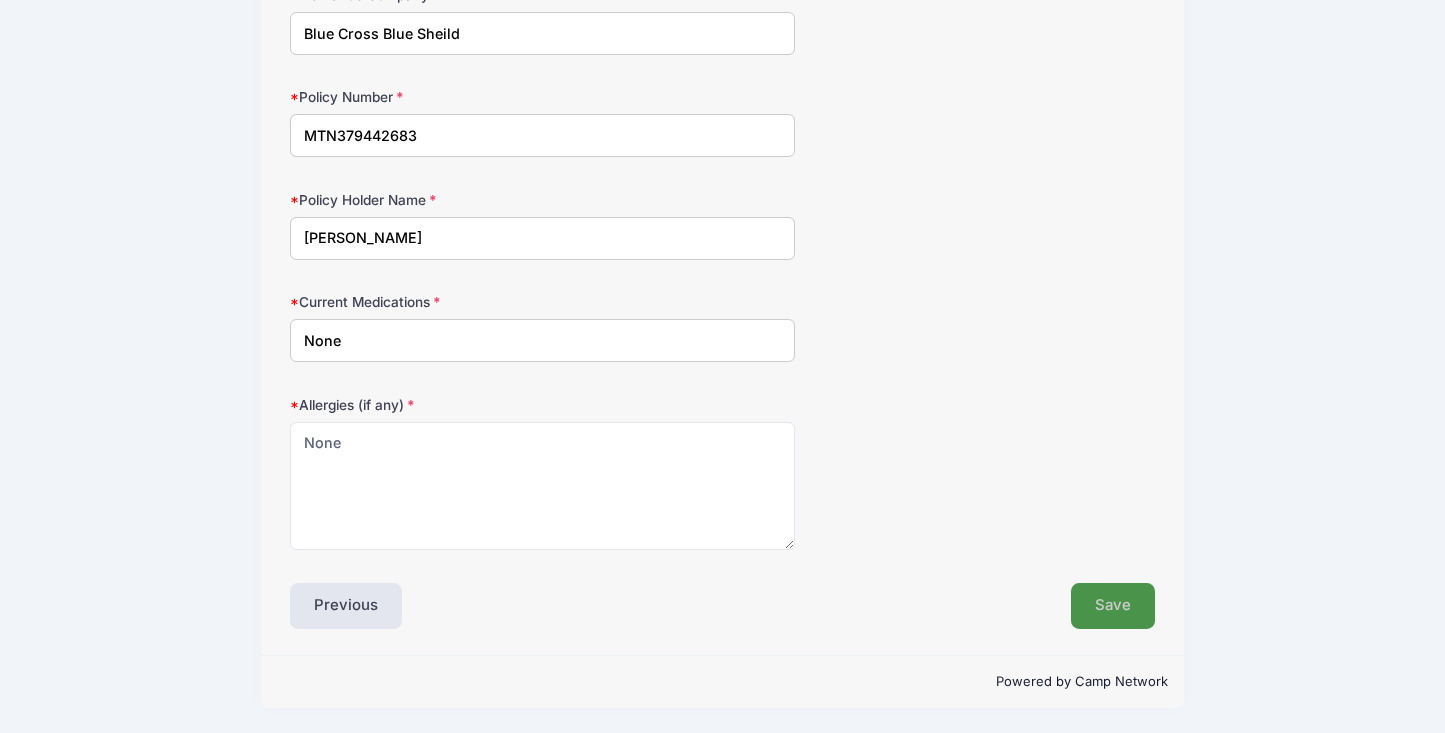 click on "Save" at bounding box center (1113, 606) 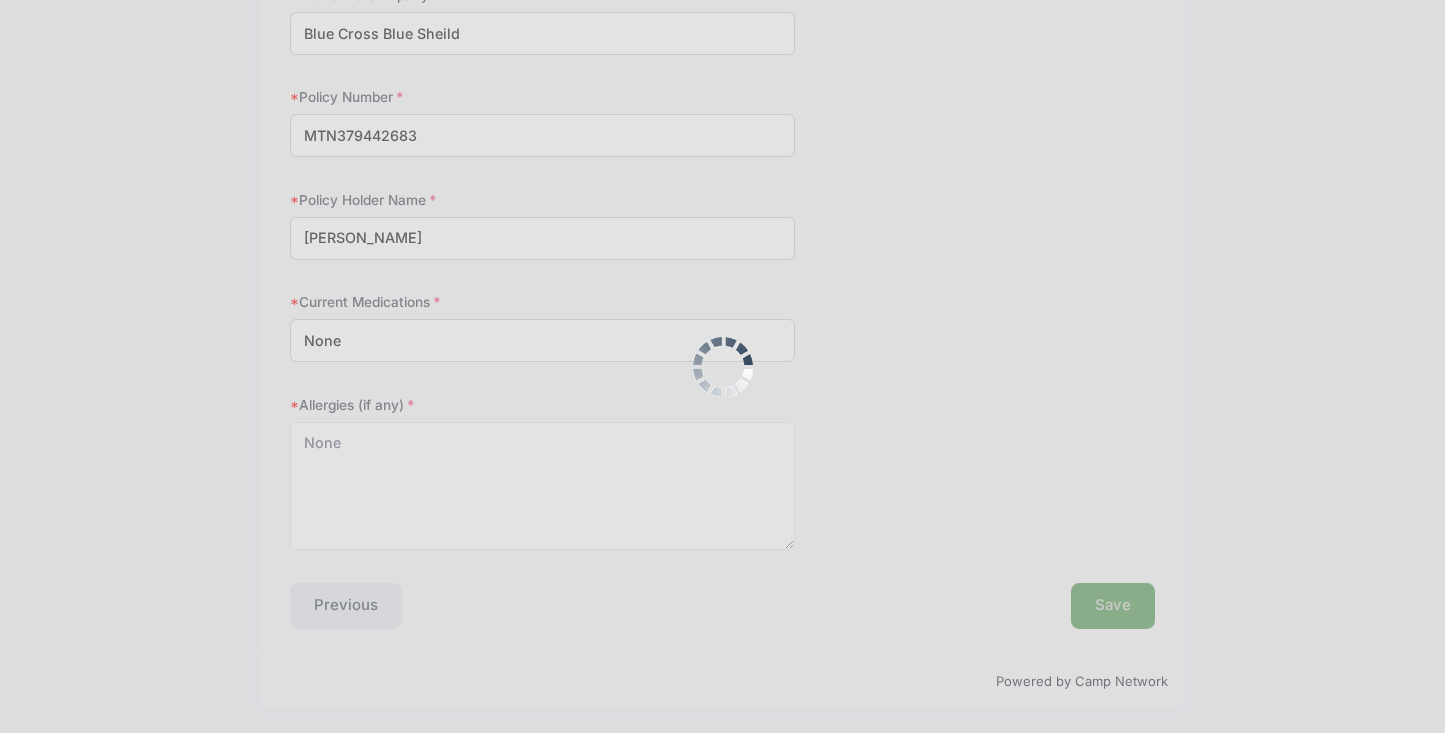 scroll, scrollTop: 0, scrollLeft: 0, axis: both 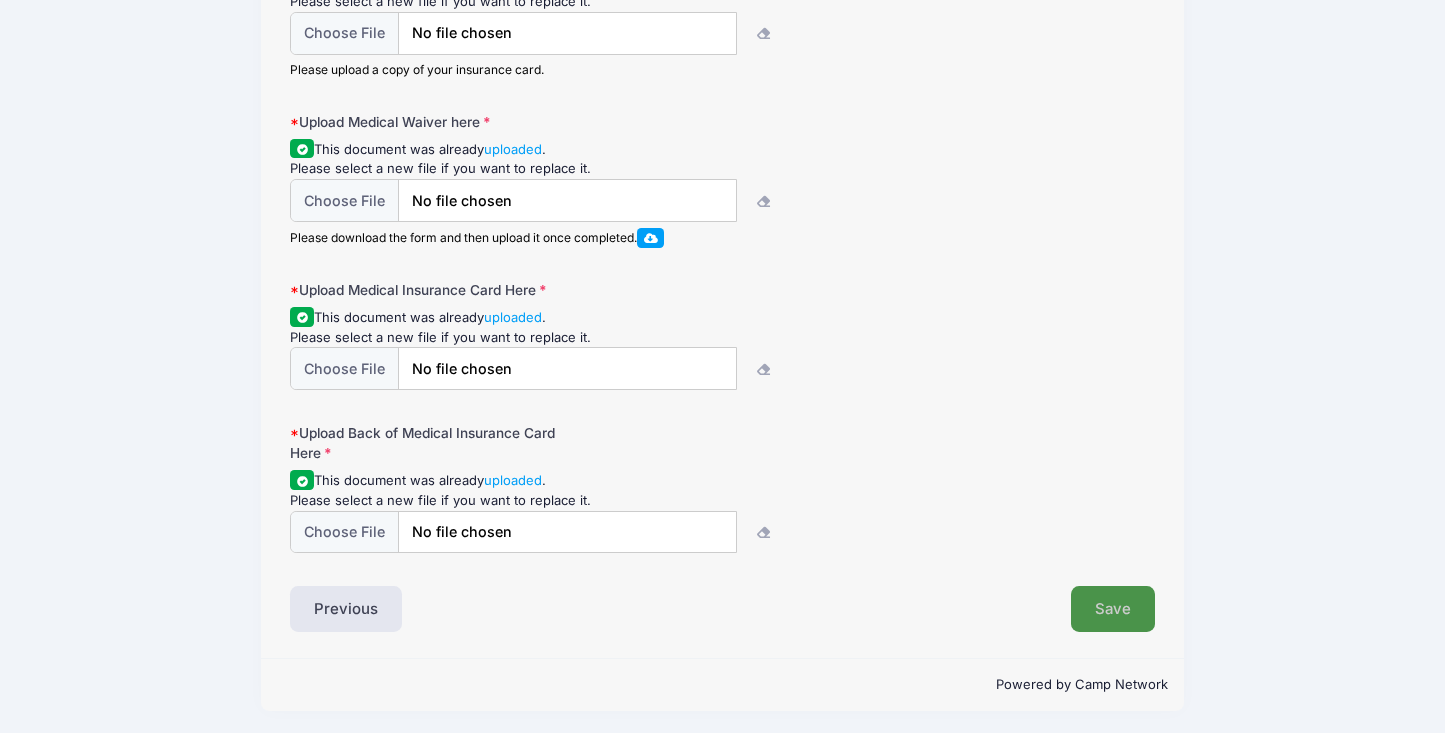 click on "Save" at bounding box center [1113, 609] 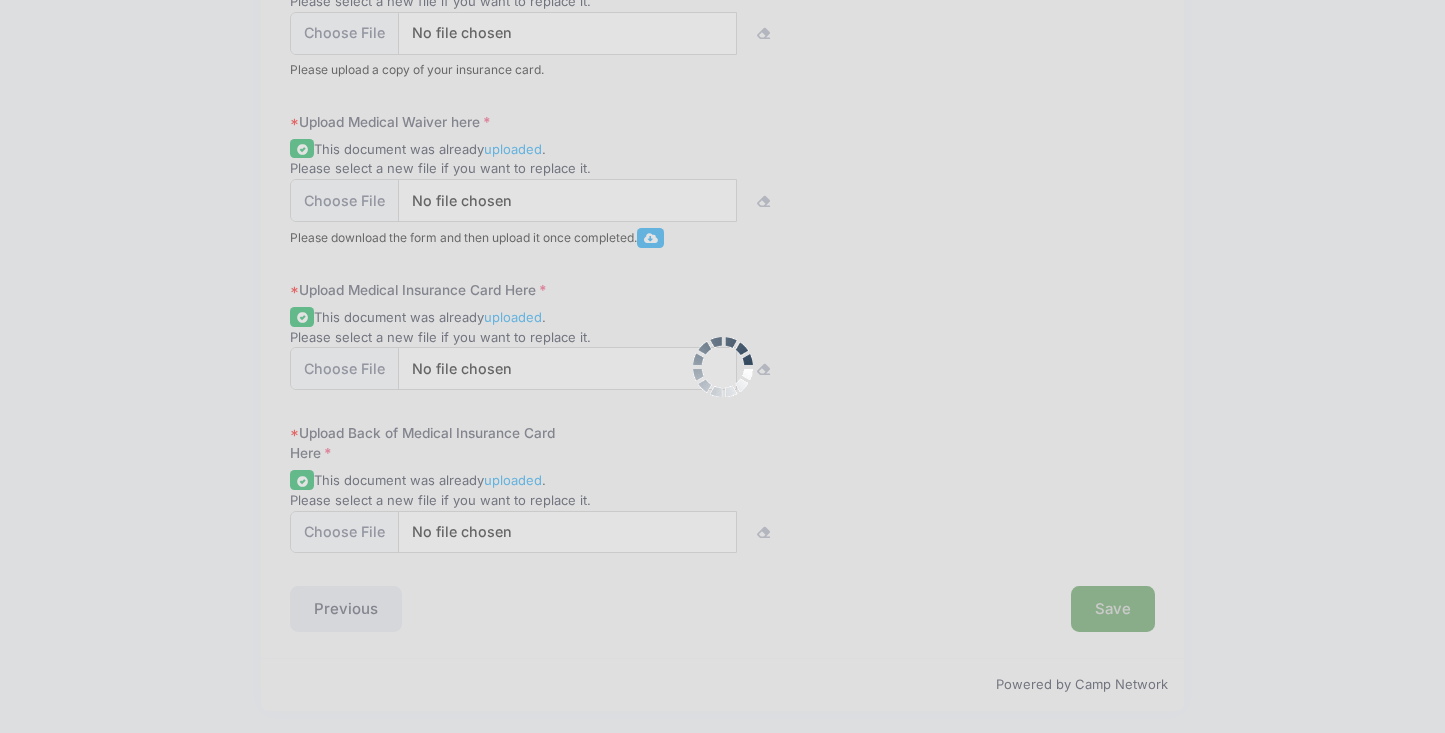 scroll, scrollTop: 0, scrollLeft: 0, axis: both 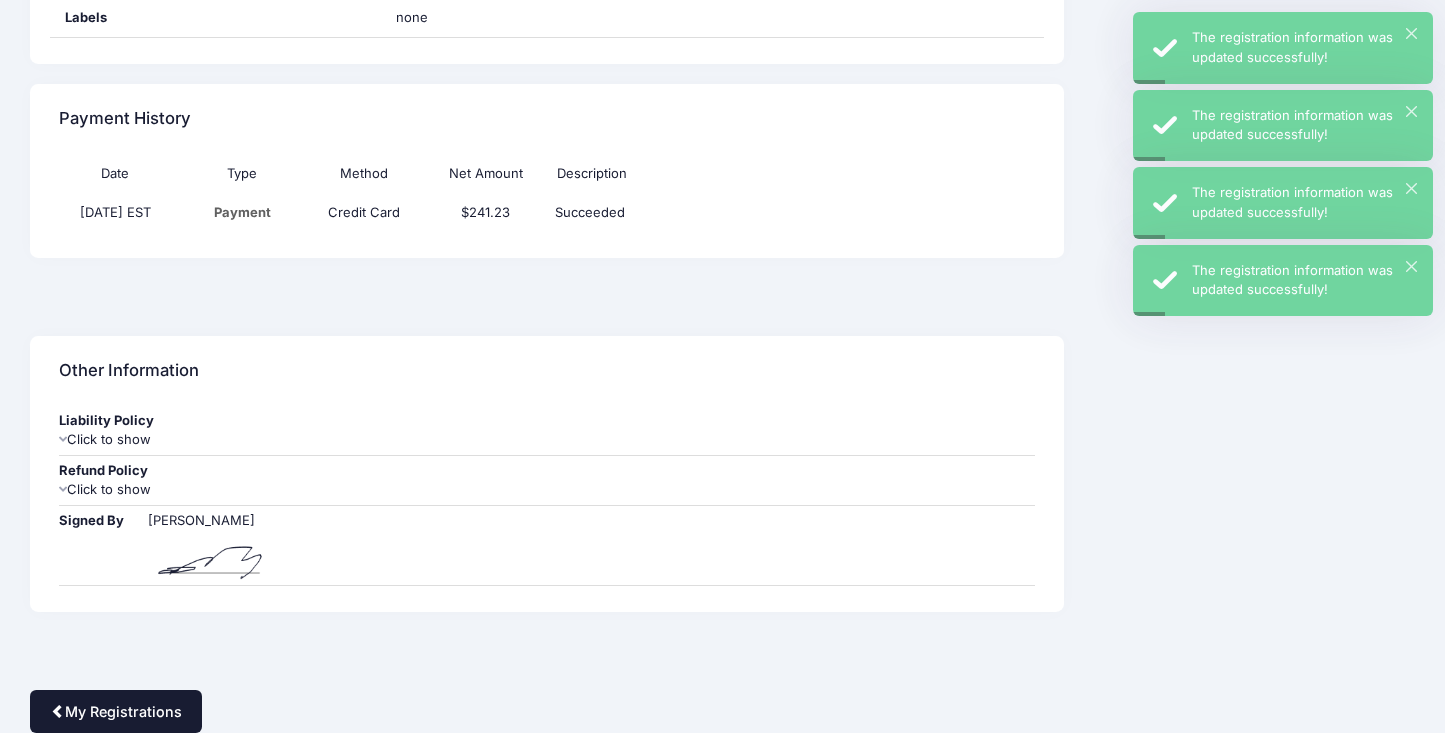 click on "My Registrations" at bounding box center [116, 711] 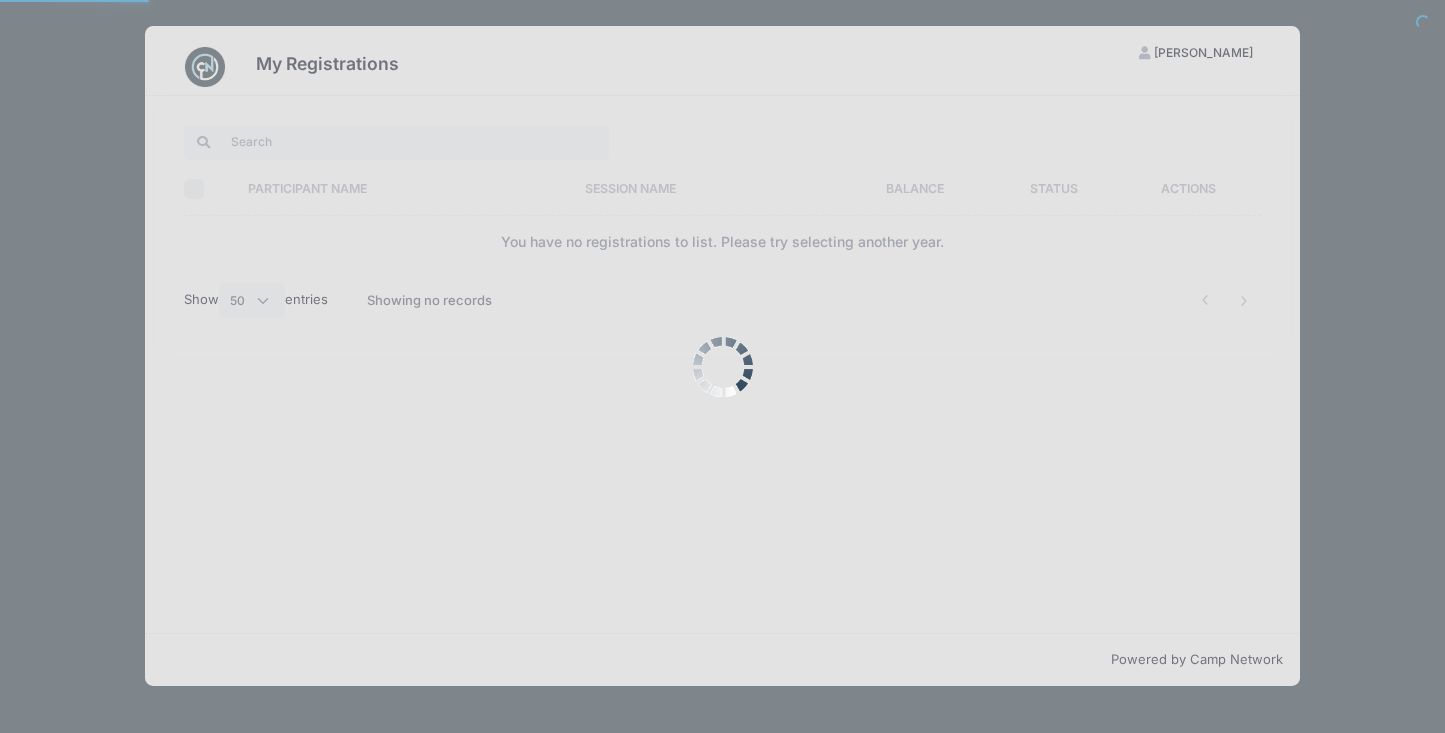 select on "50" 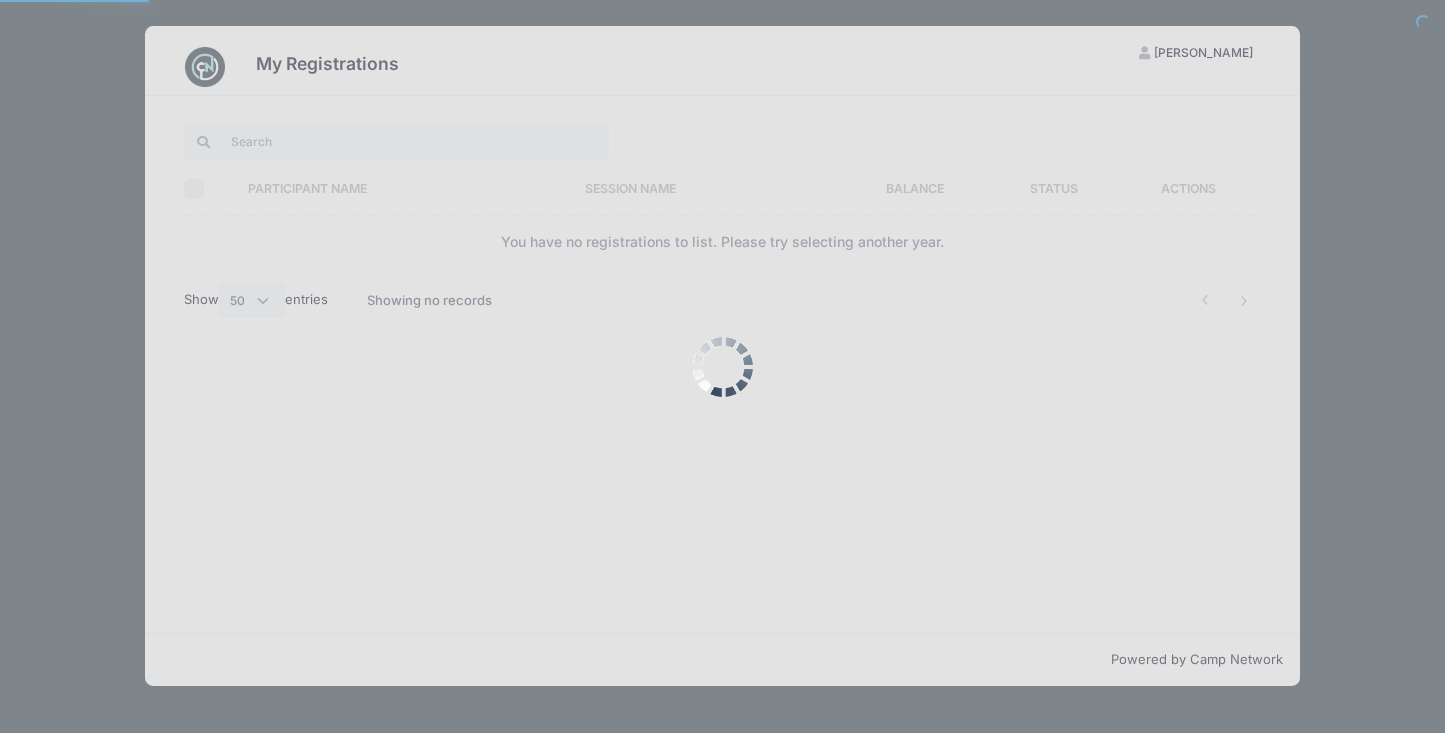 scroll, scrollTop: 0, scrollLeft: 0, axis: both 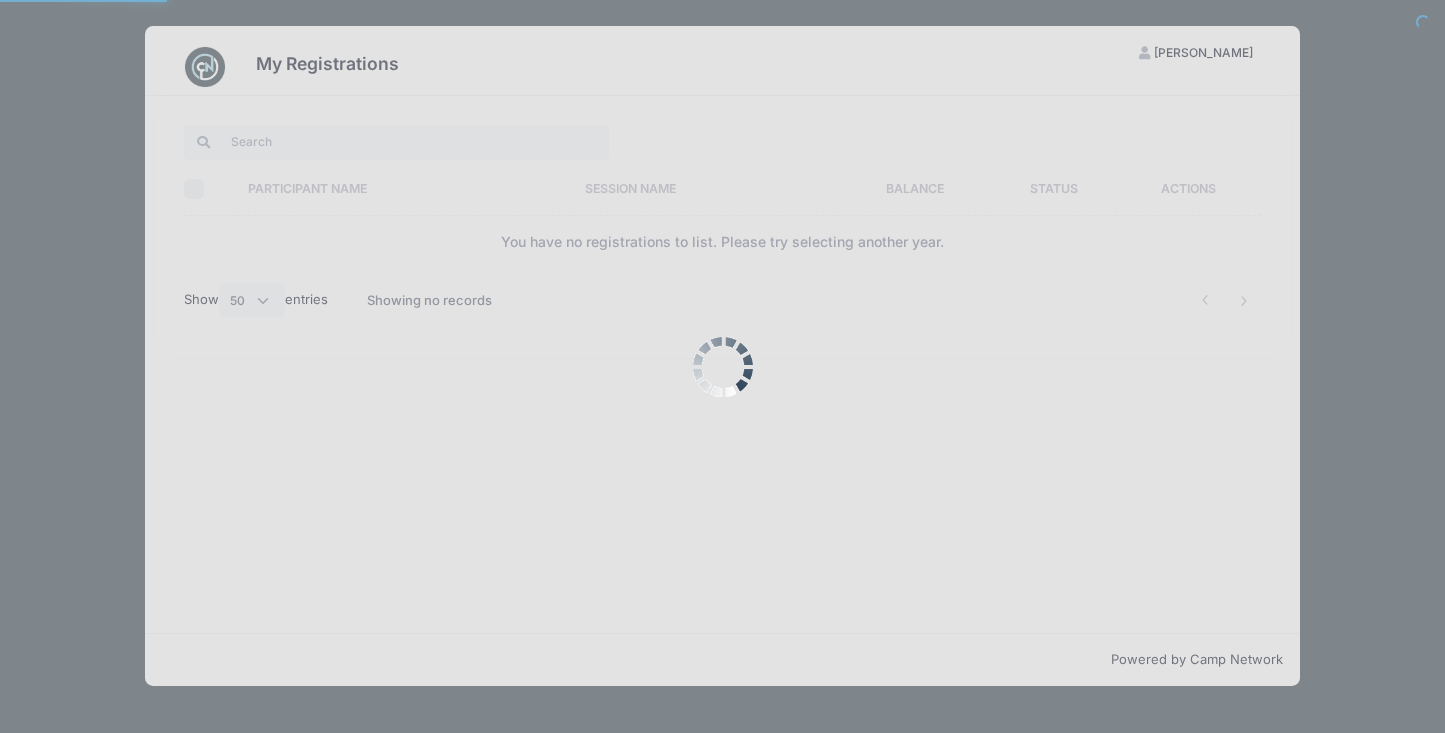 select on "50" 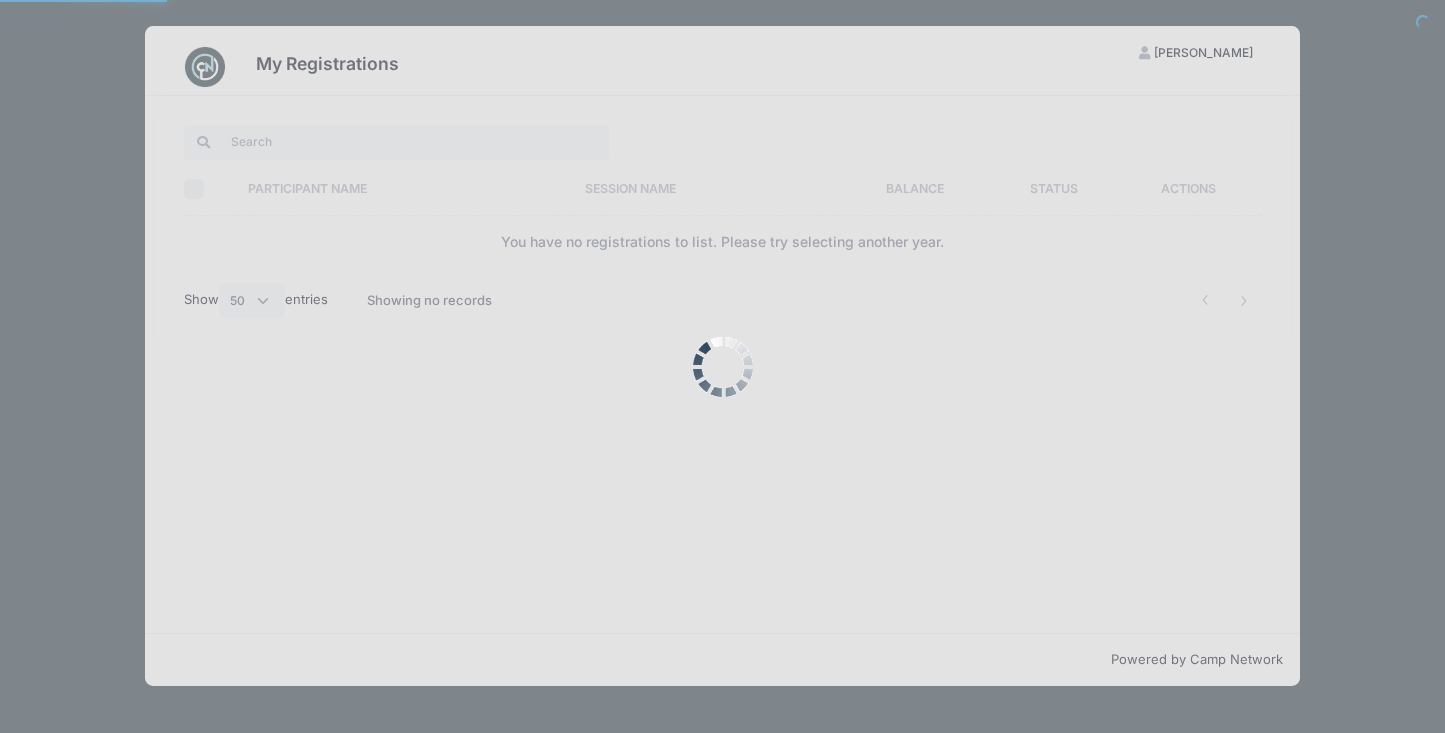 scroll, scrollTop: 0, scrollLeft: 0, axis: both 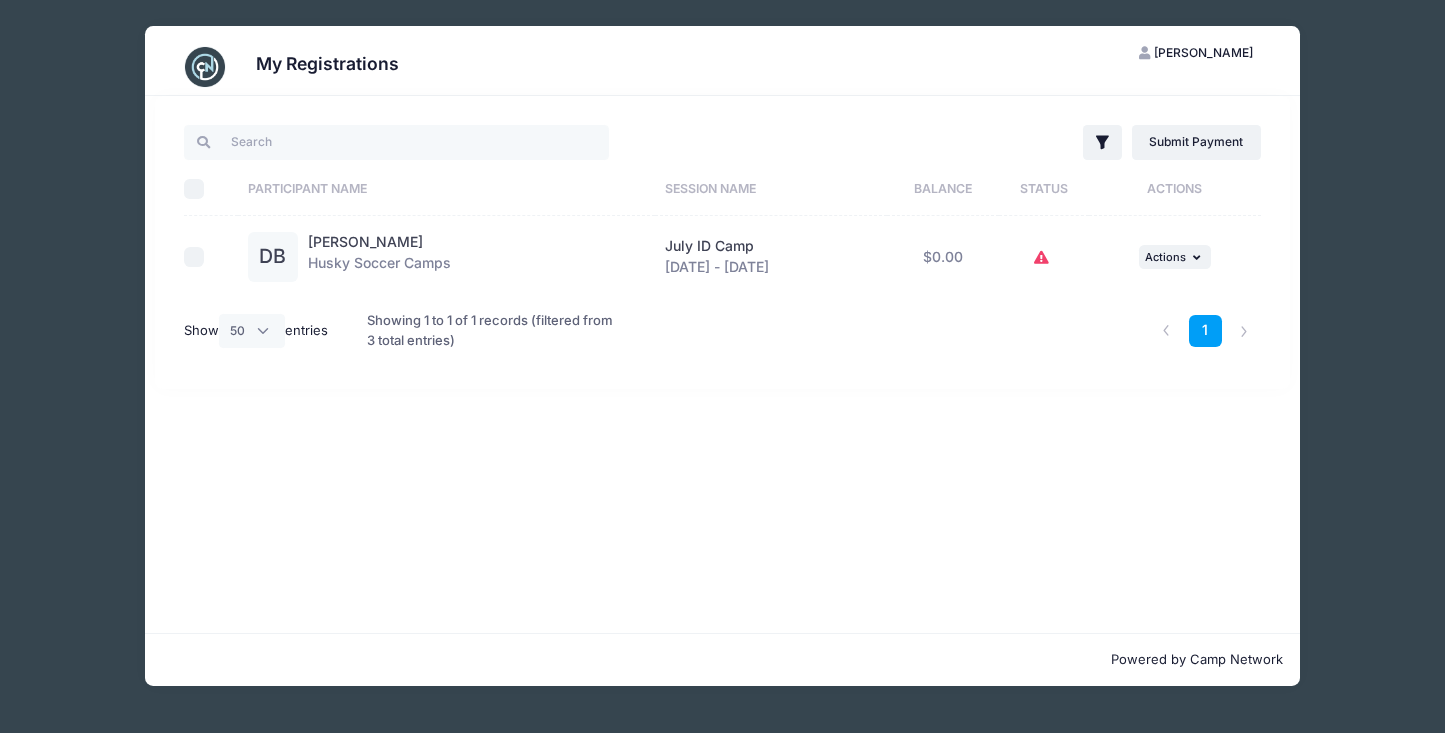 click 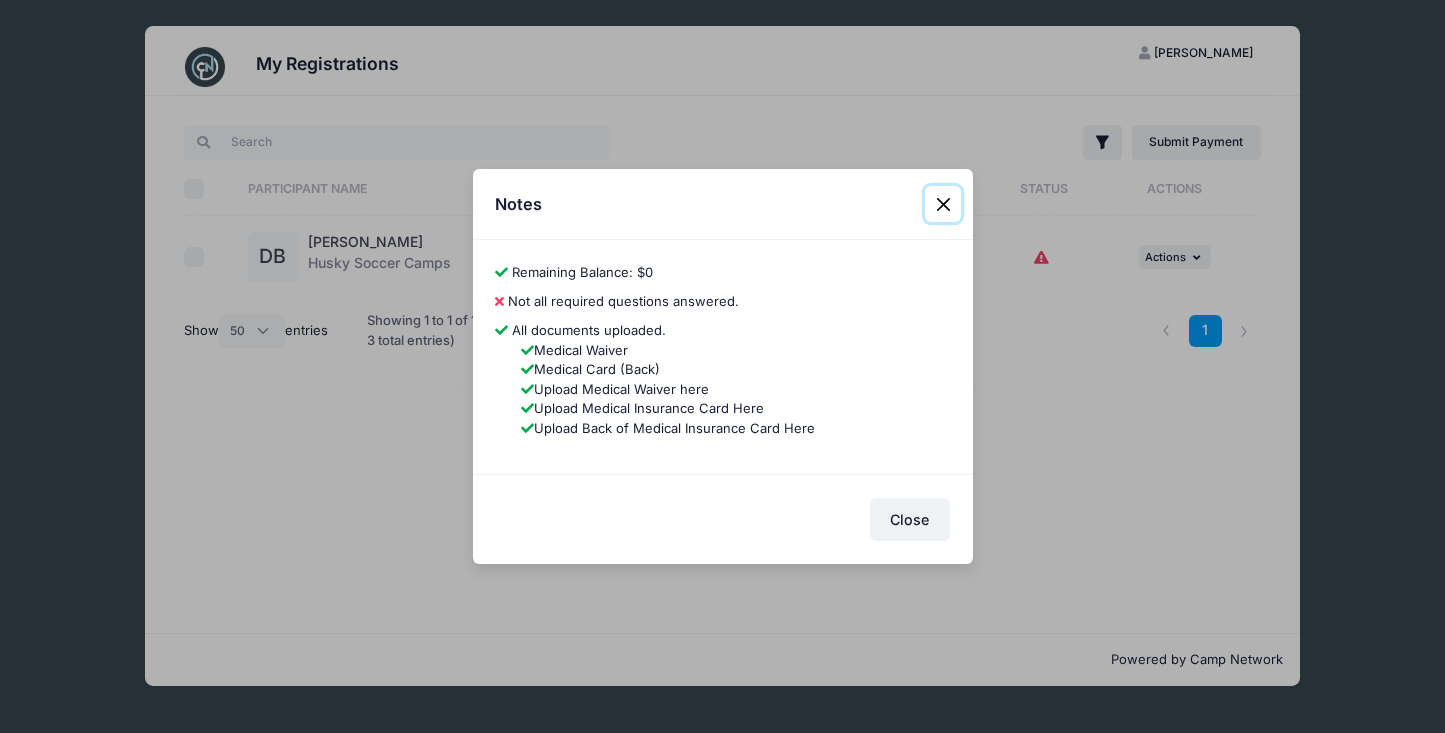 click at bounding box center (943, 204) 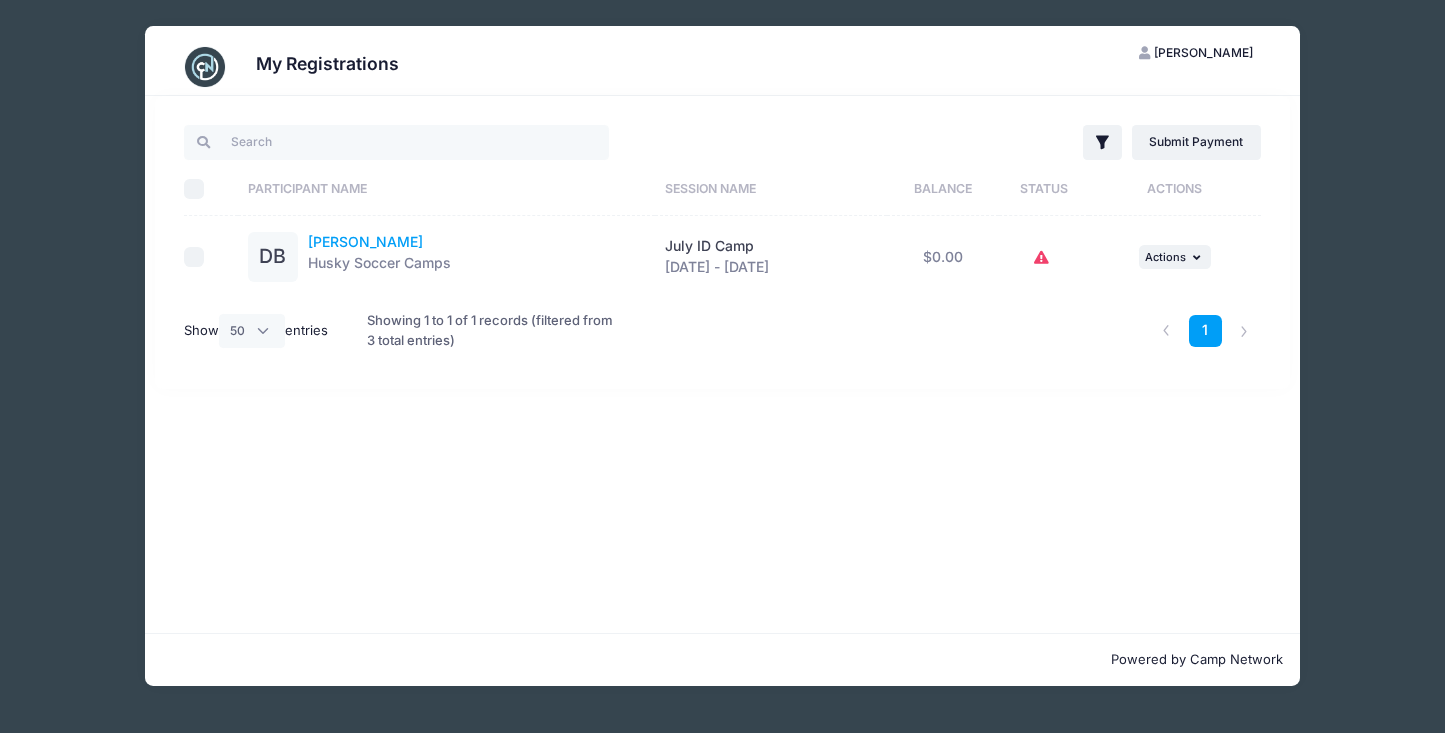 click on "[PERSON_NAME]" at bounding box center (365, 241) 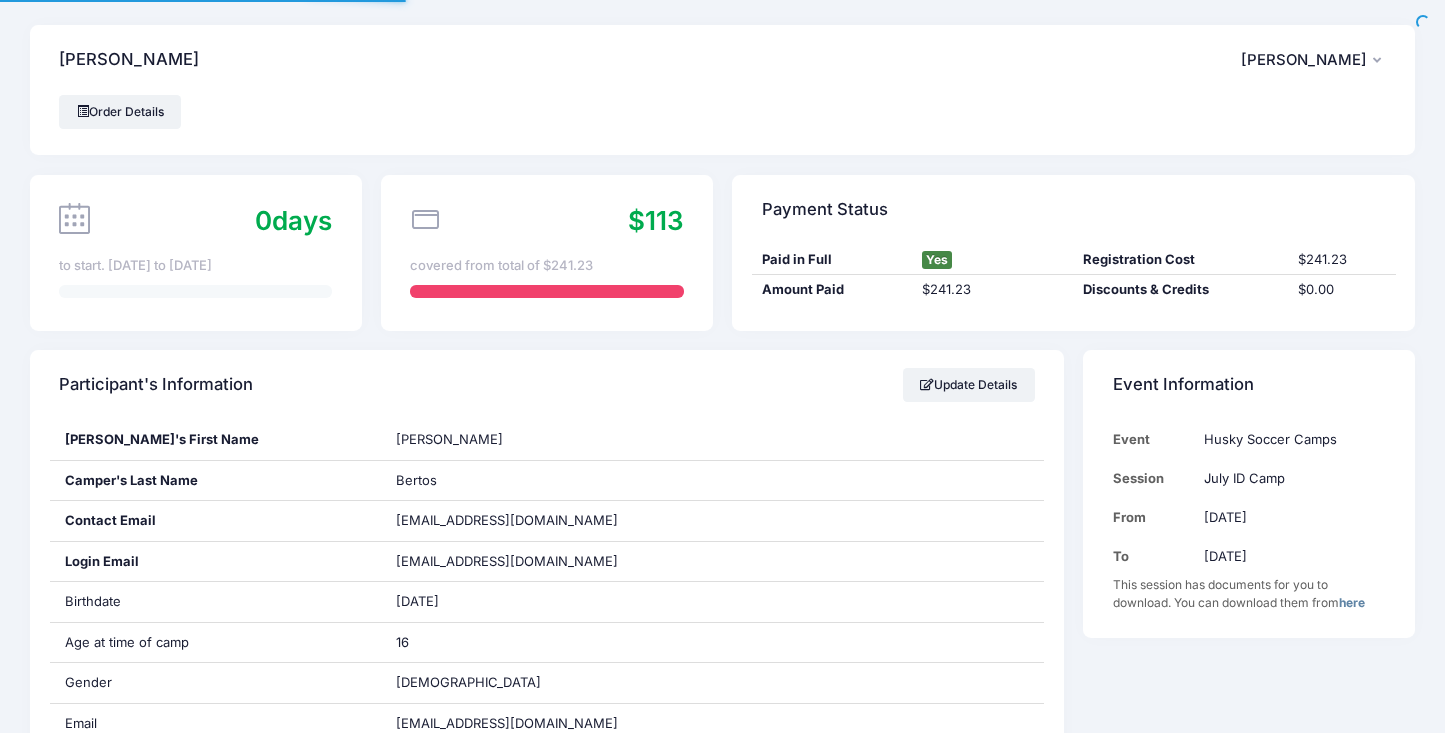 scroll, scrollTop: 0, scrollLeft: 0, axis: both 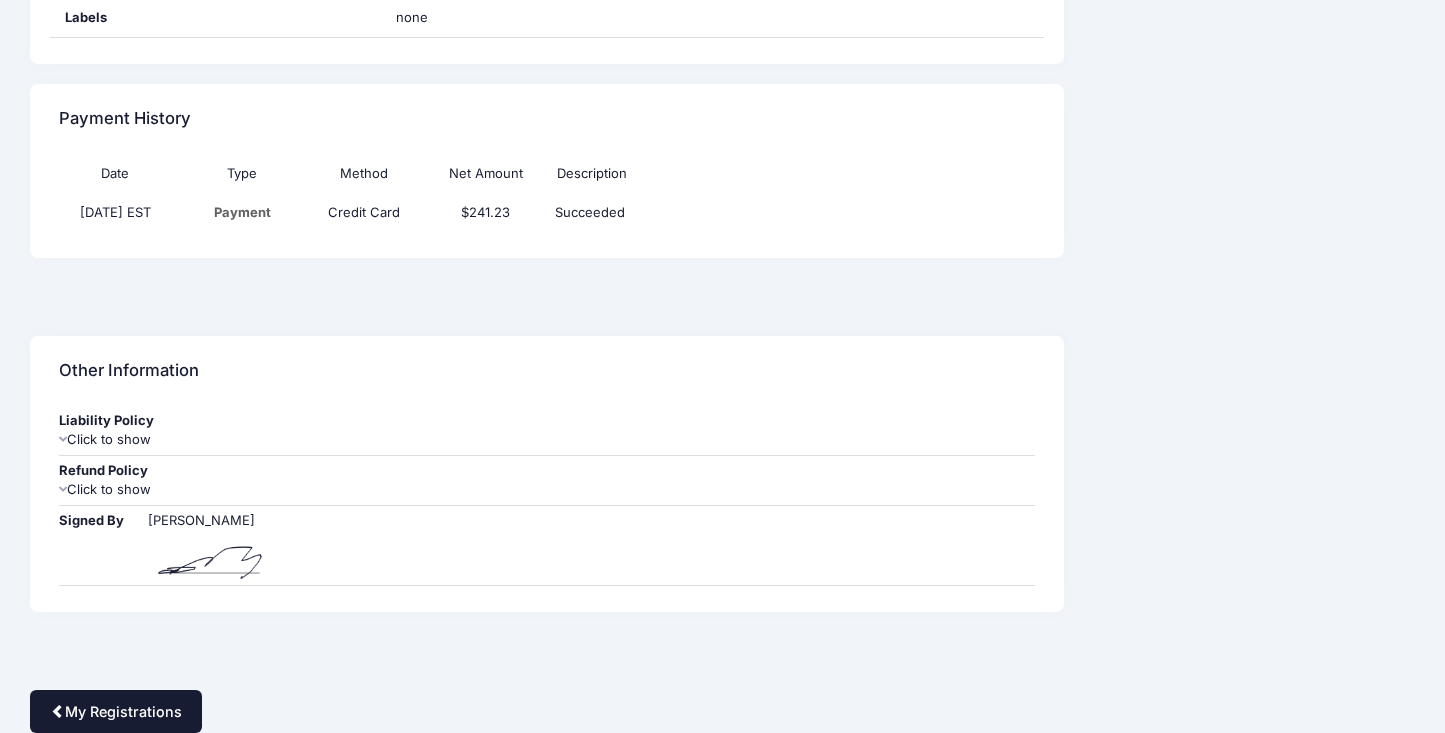 click on "My Registrations" at bounding box center (116, 711) 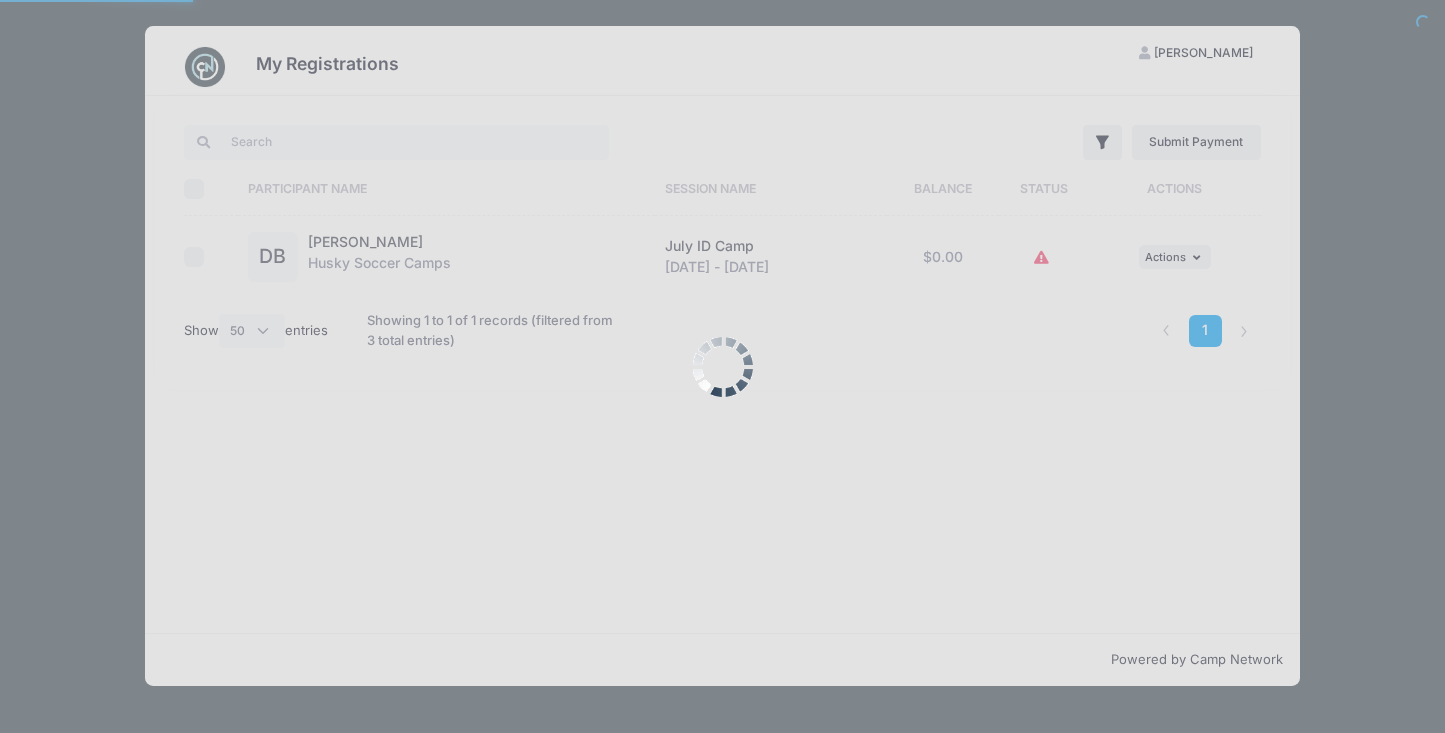 select on "50" 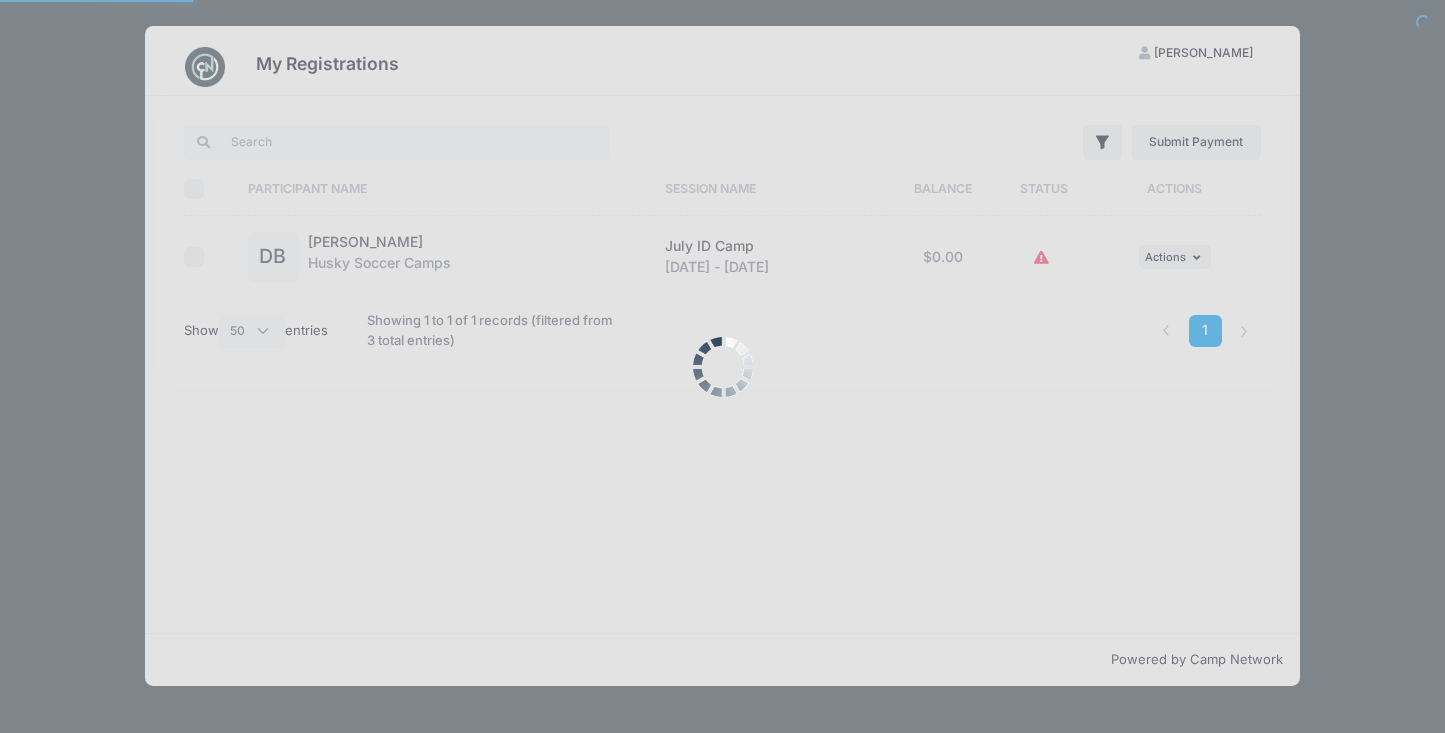 scroll, scrollTop: 0, scrollLeft: 0, axis: both 